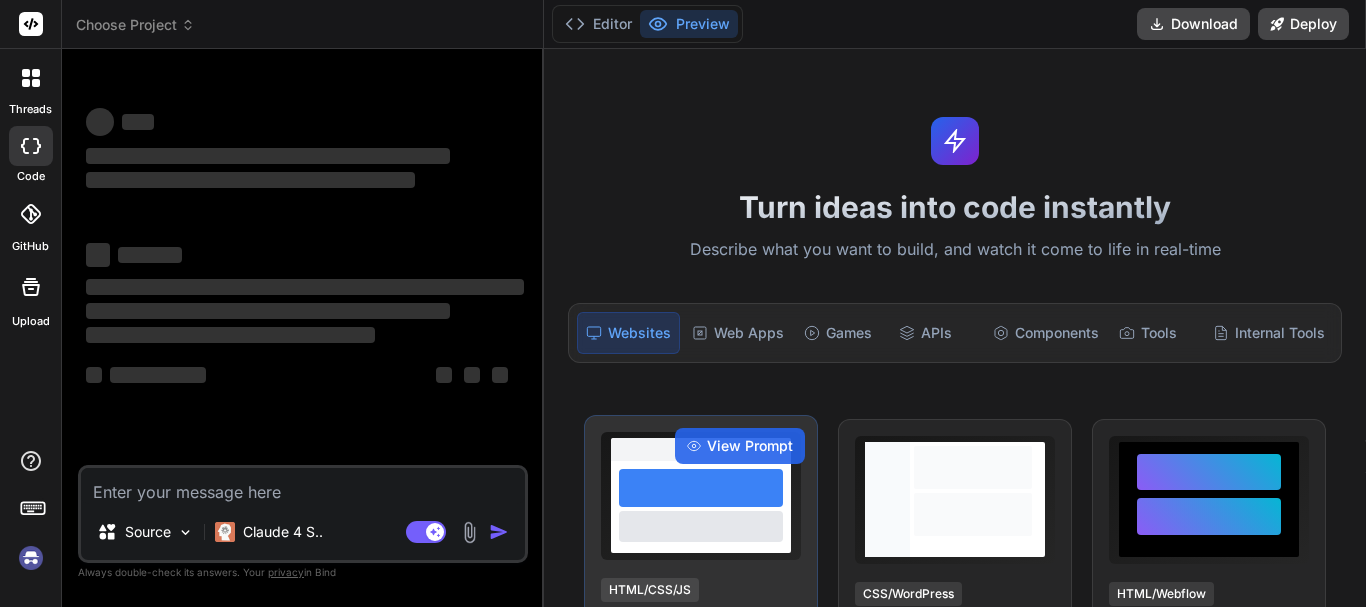 scroll, scrollTop: 0, scrollLeft: 0, axis: both 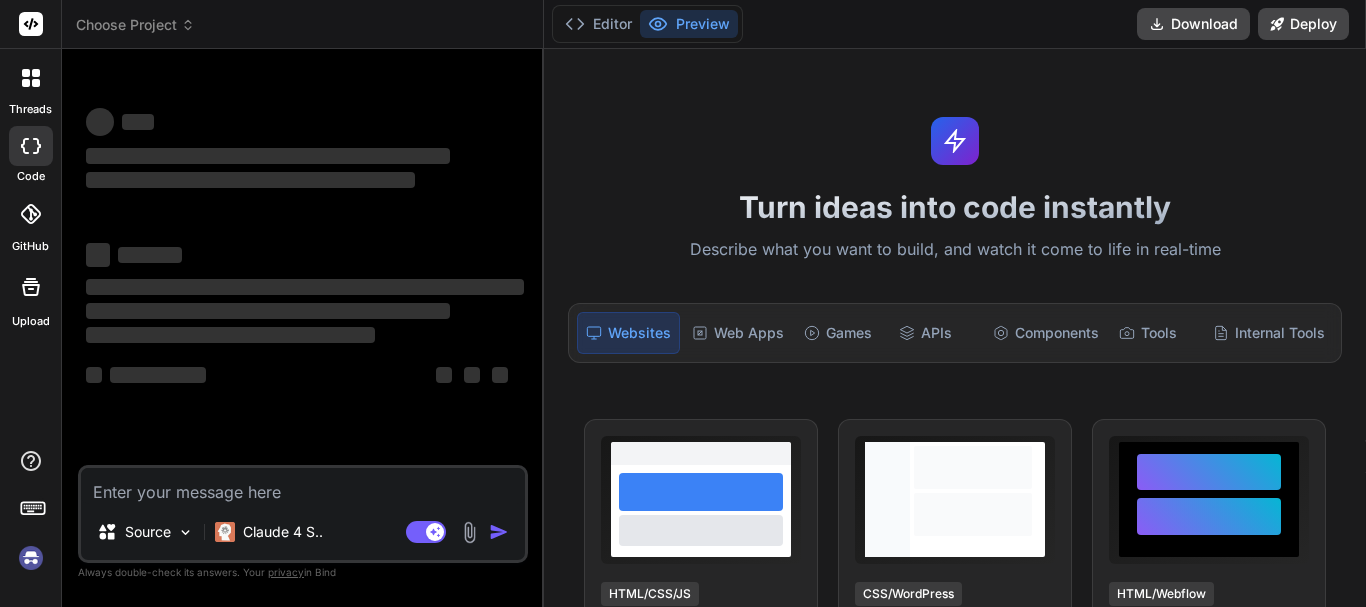 type on "x" 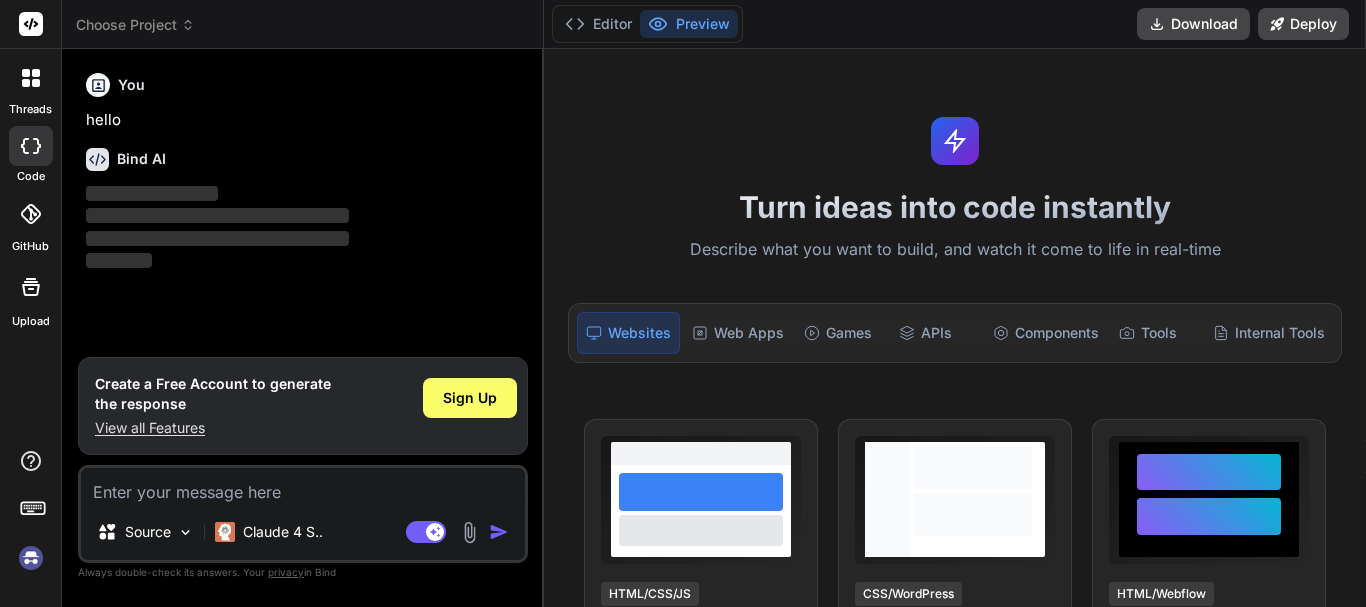 click at bounding box center [303, 486] 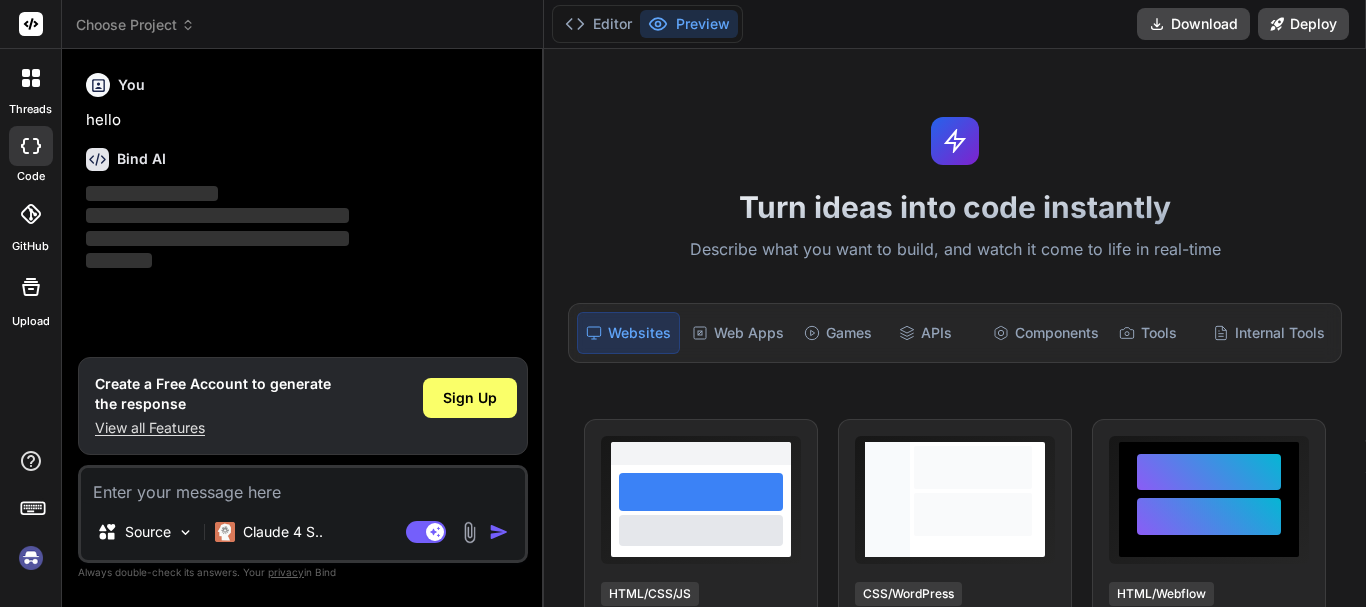 type on "v" 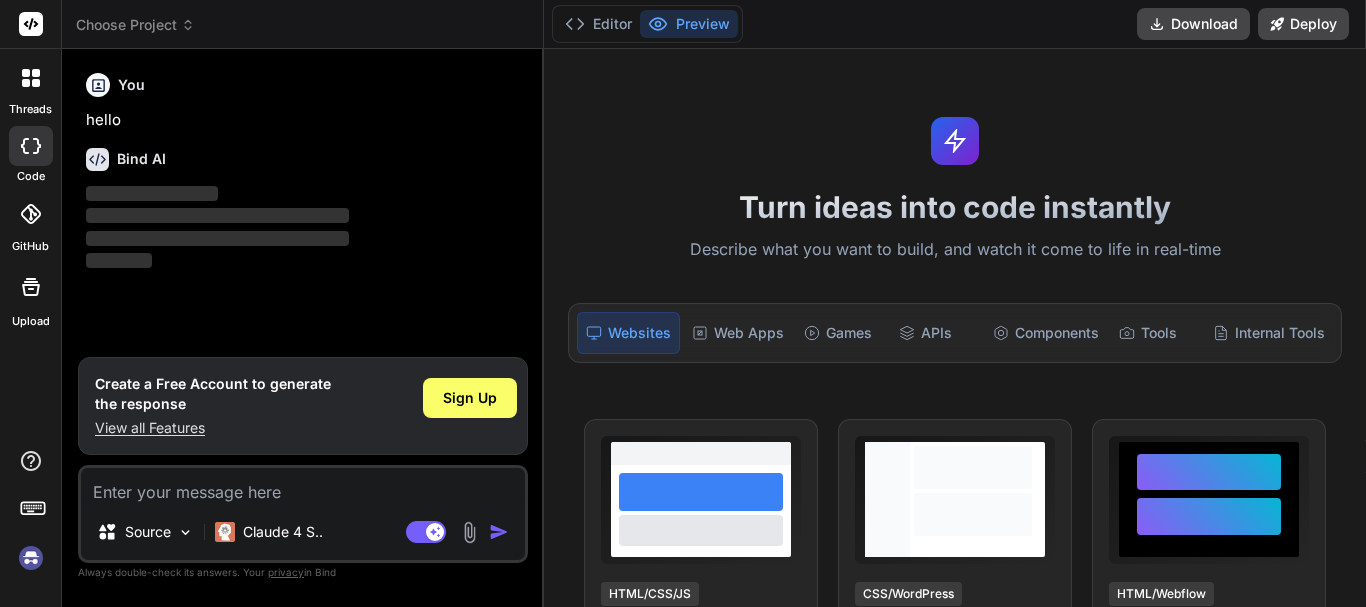 type on "x" 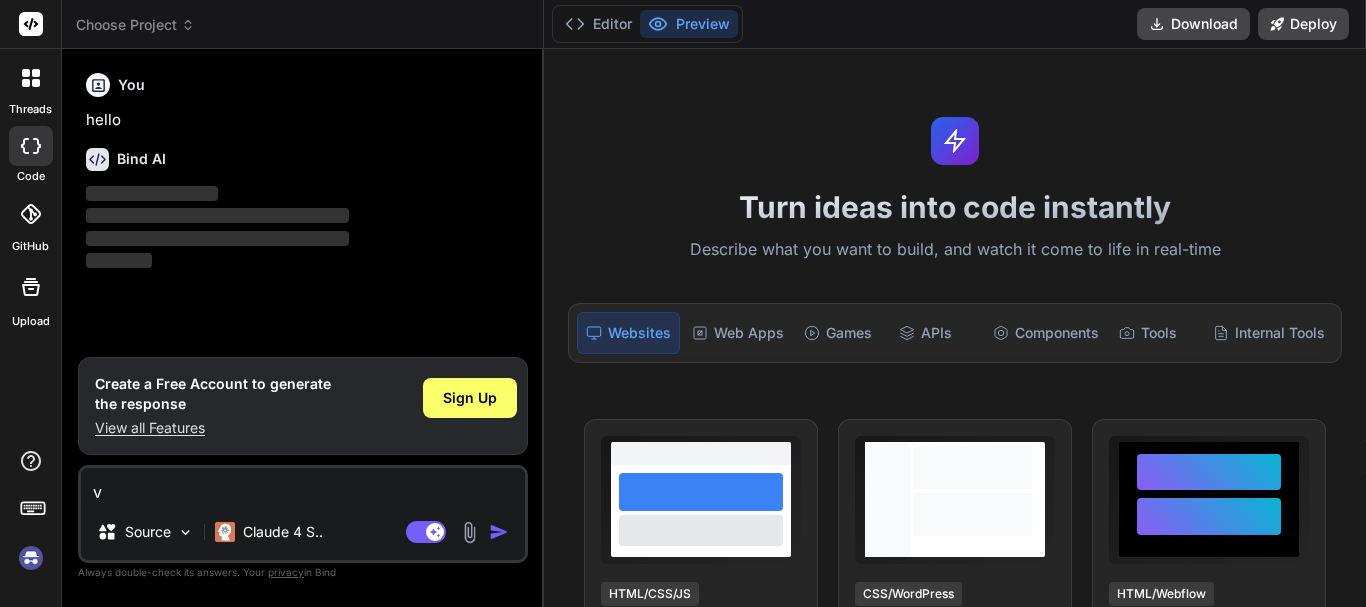 type 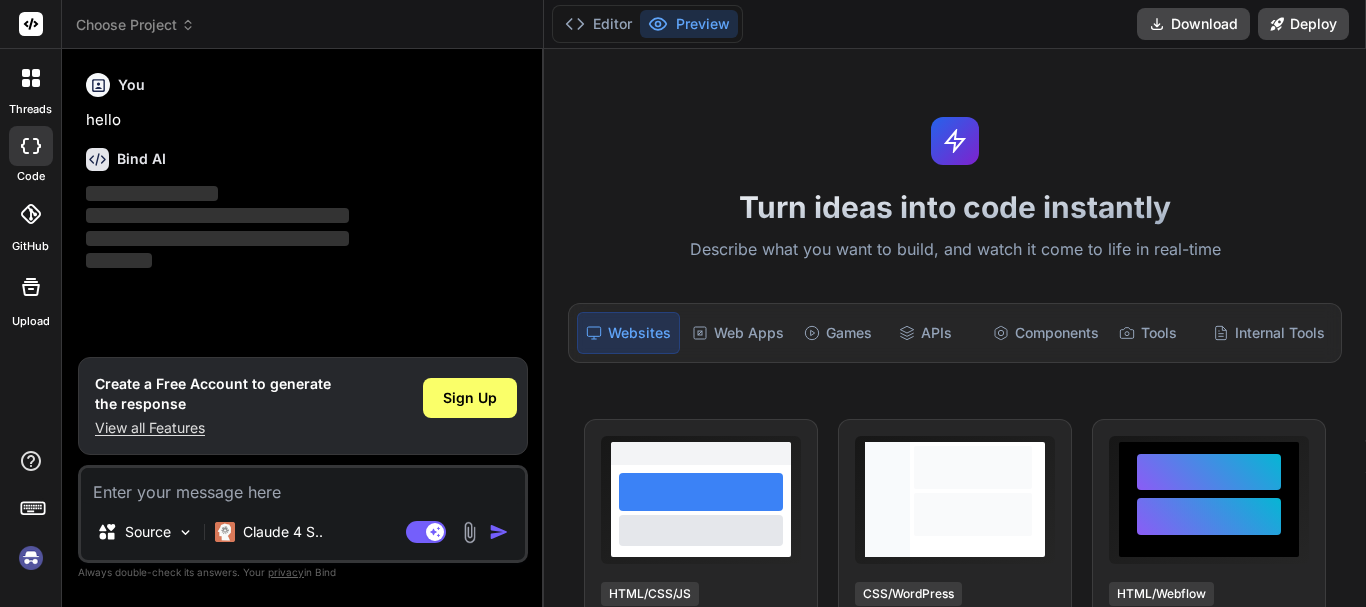 type on "g" 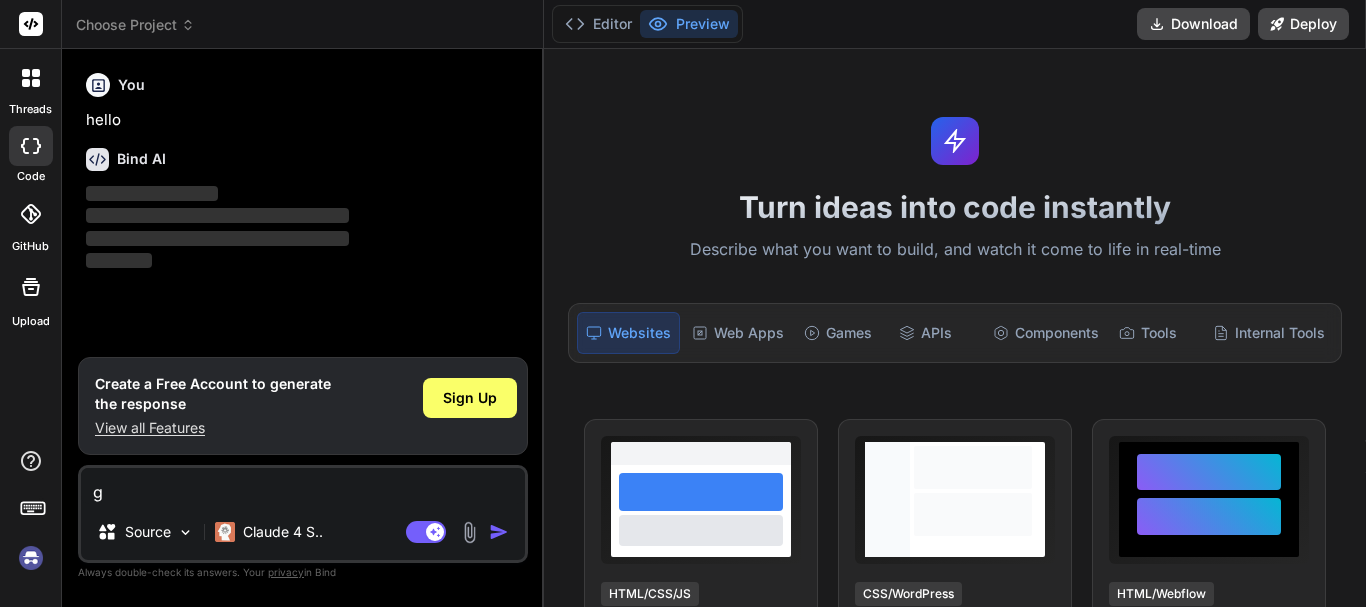 type on "gi" 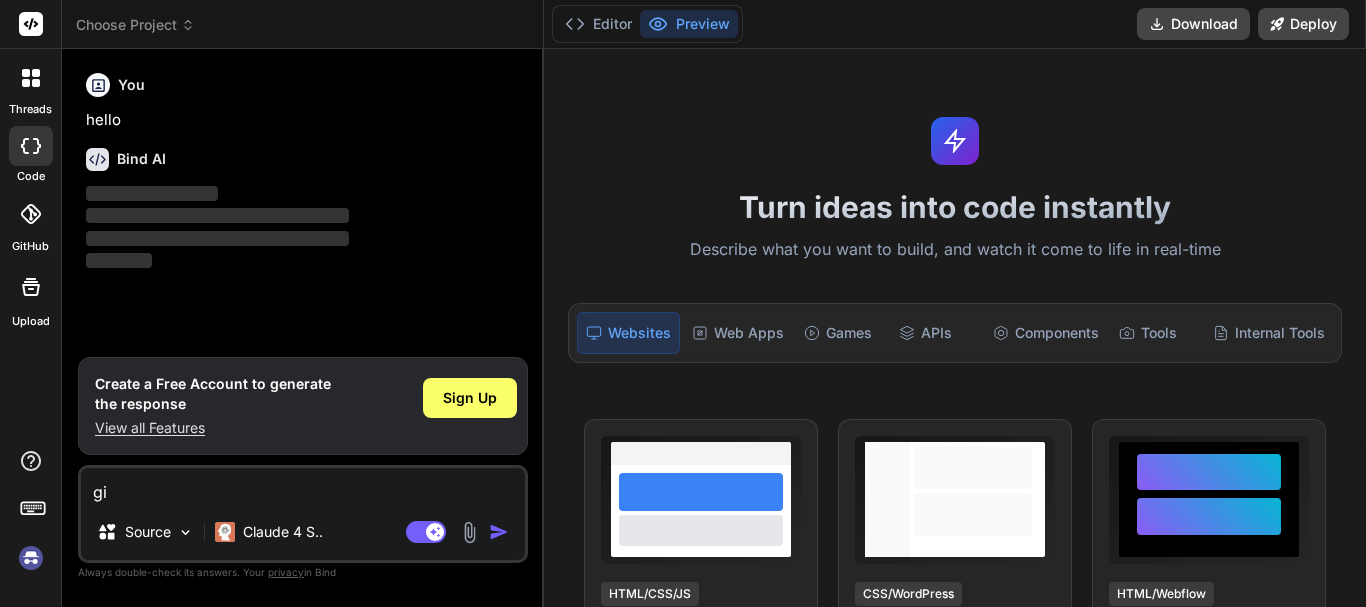 type on "giv" 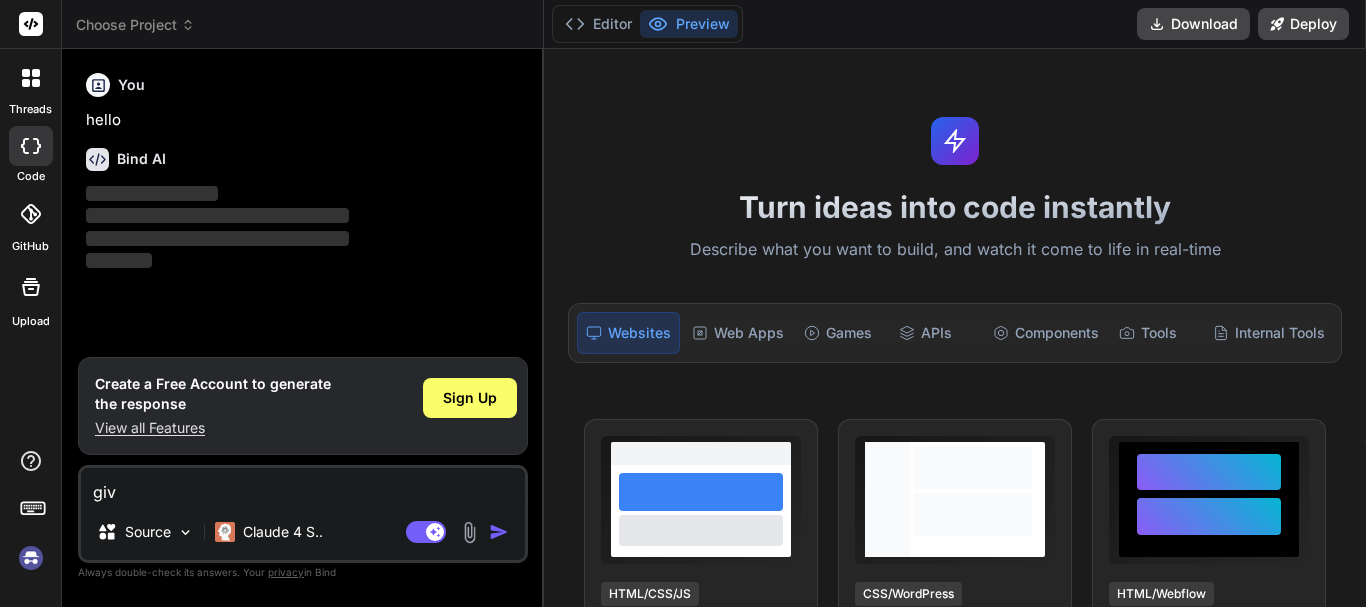 type on "give" 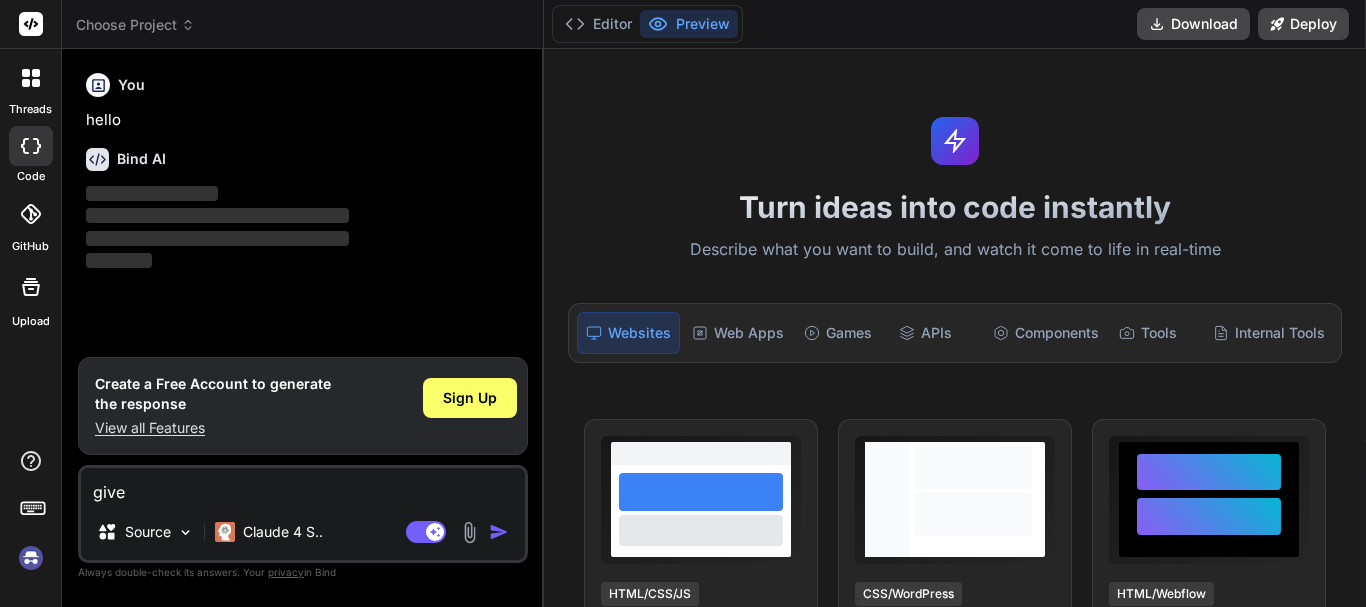 type on "give" 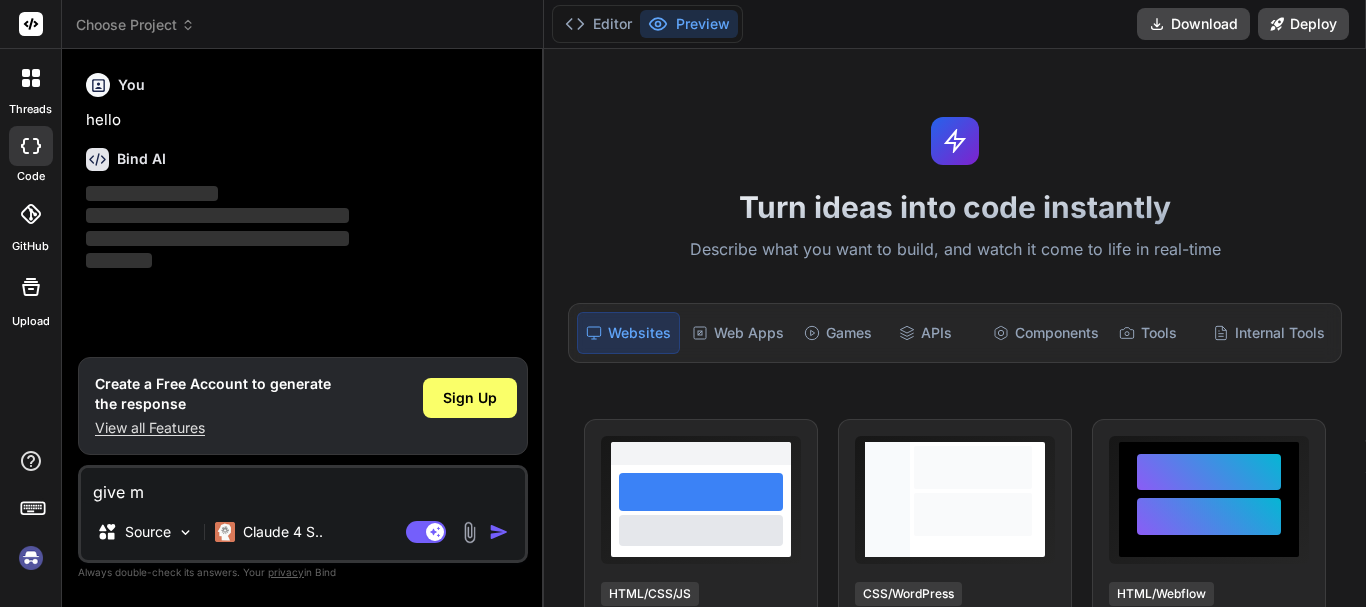 type on "give mw" 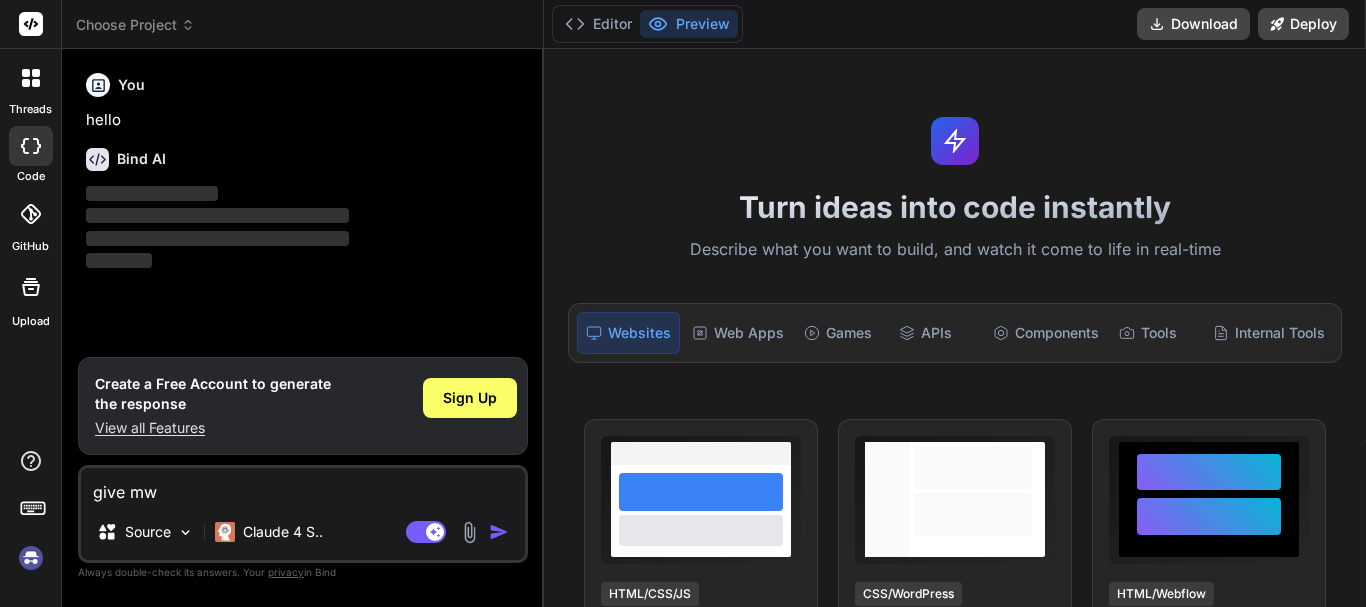 type on "give mw" 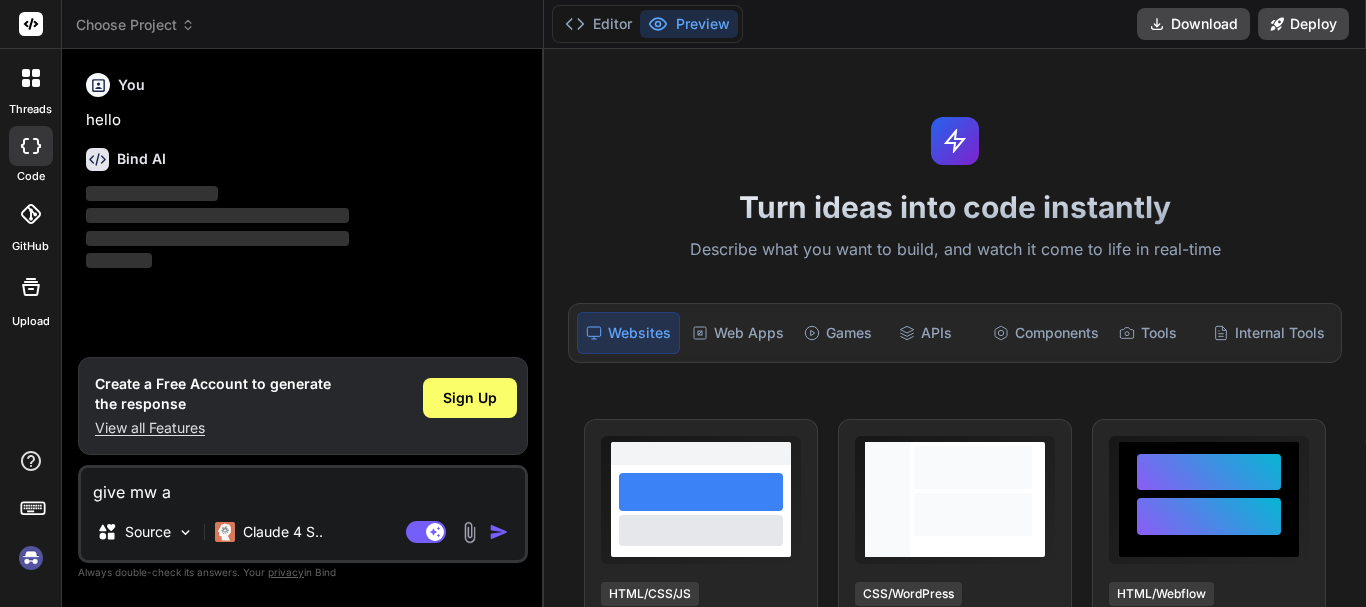 type on "give mw a" 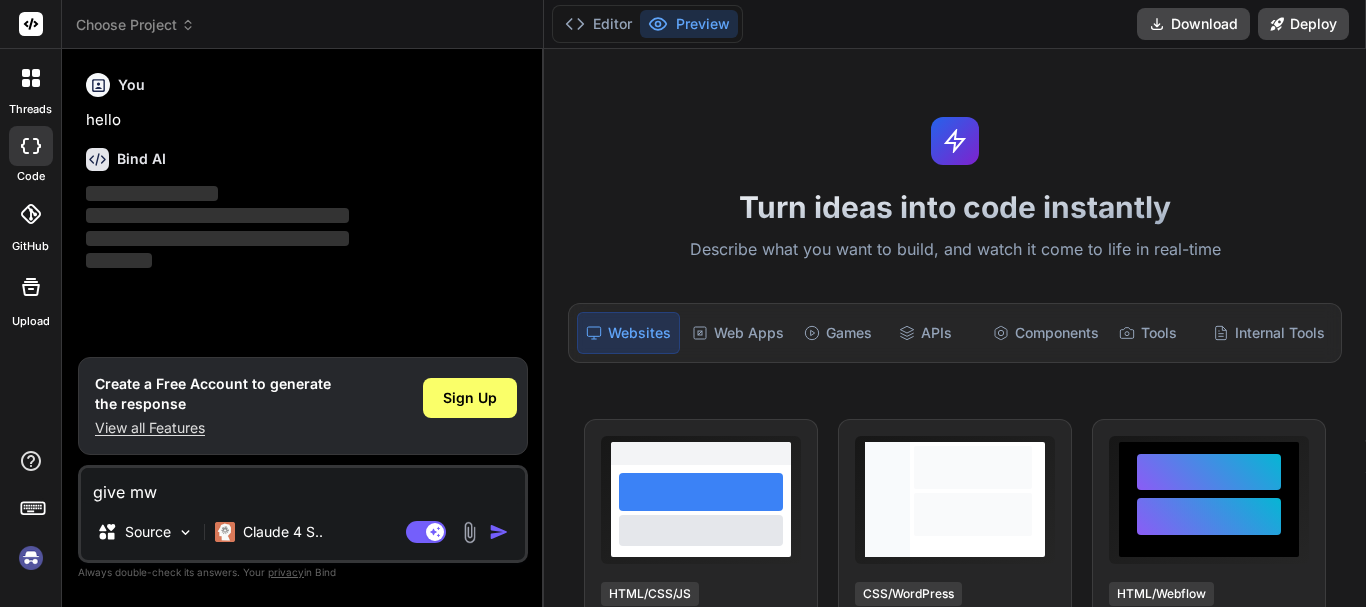 type on "give mw" 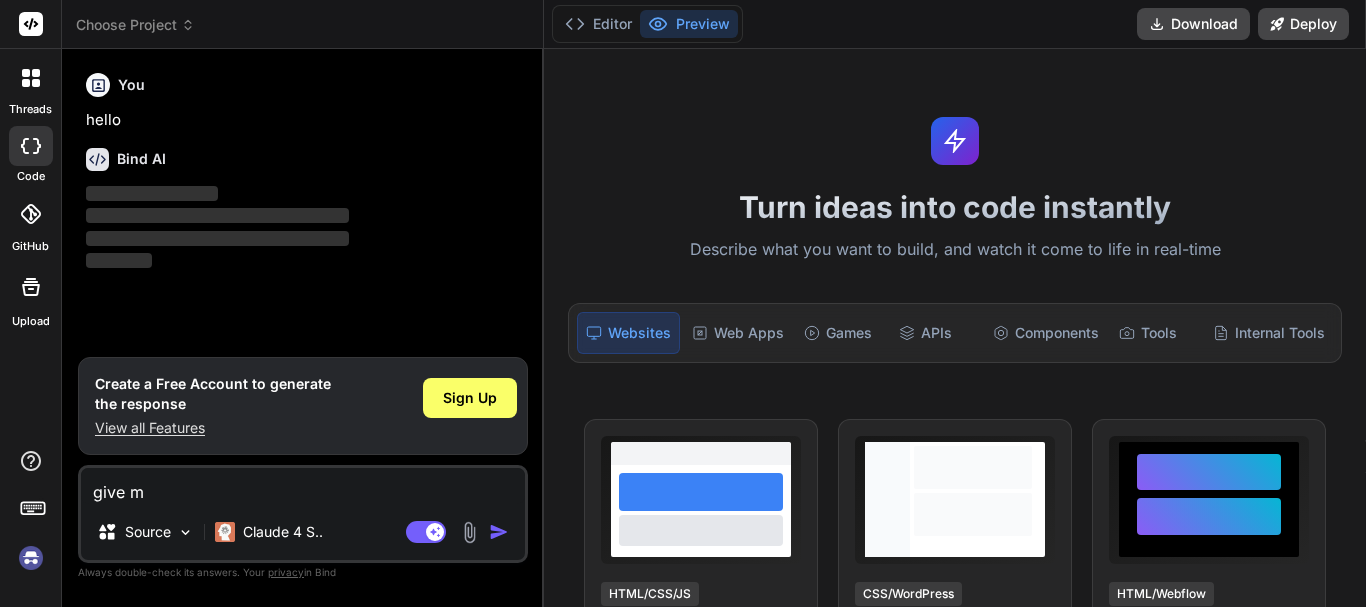 type on "give me" 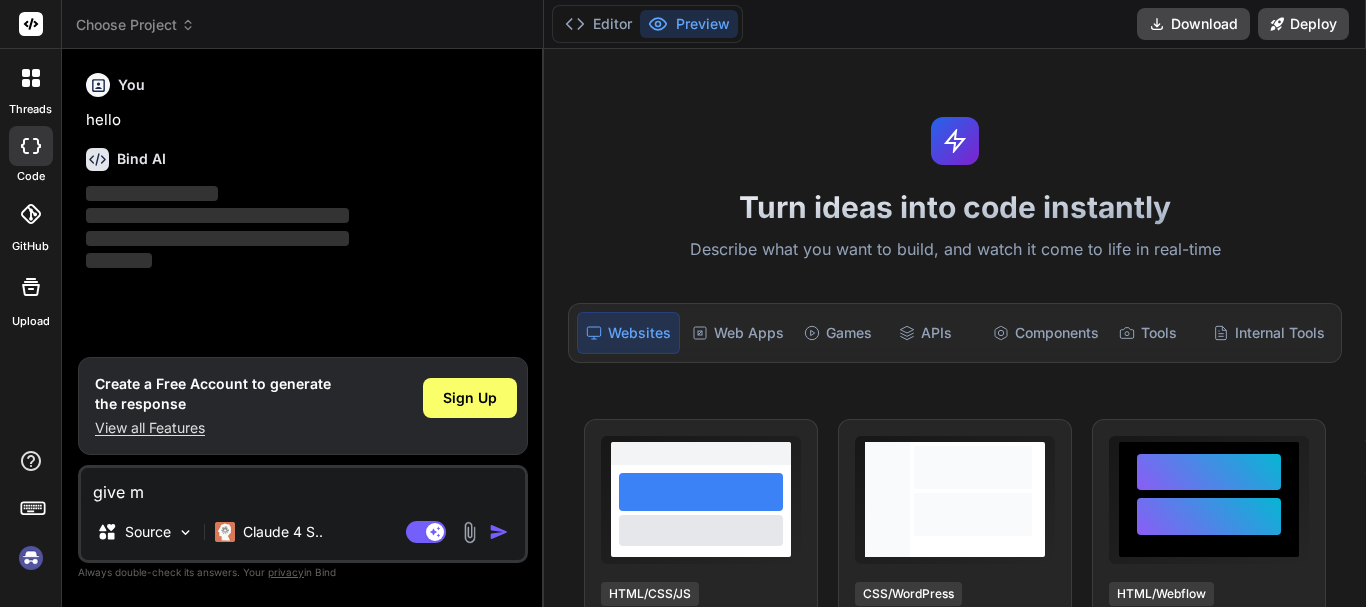 type on "x" 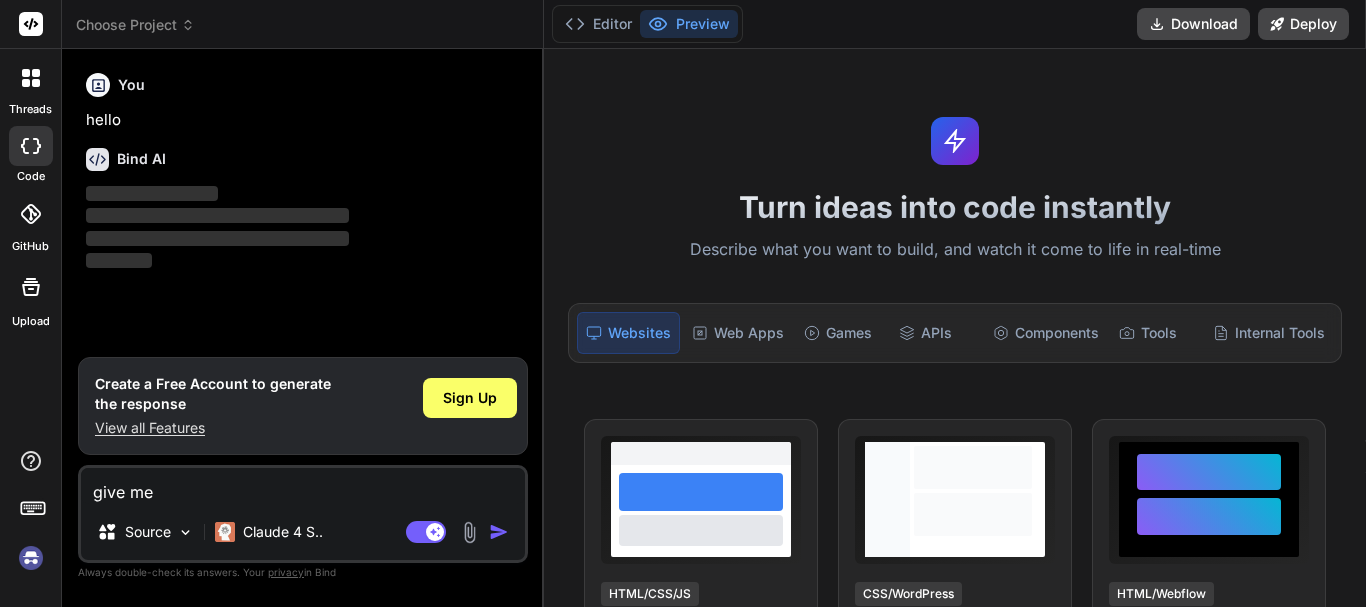type on "give me" 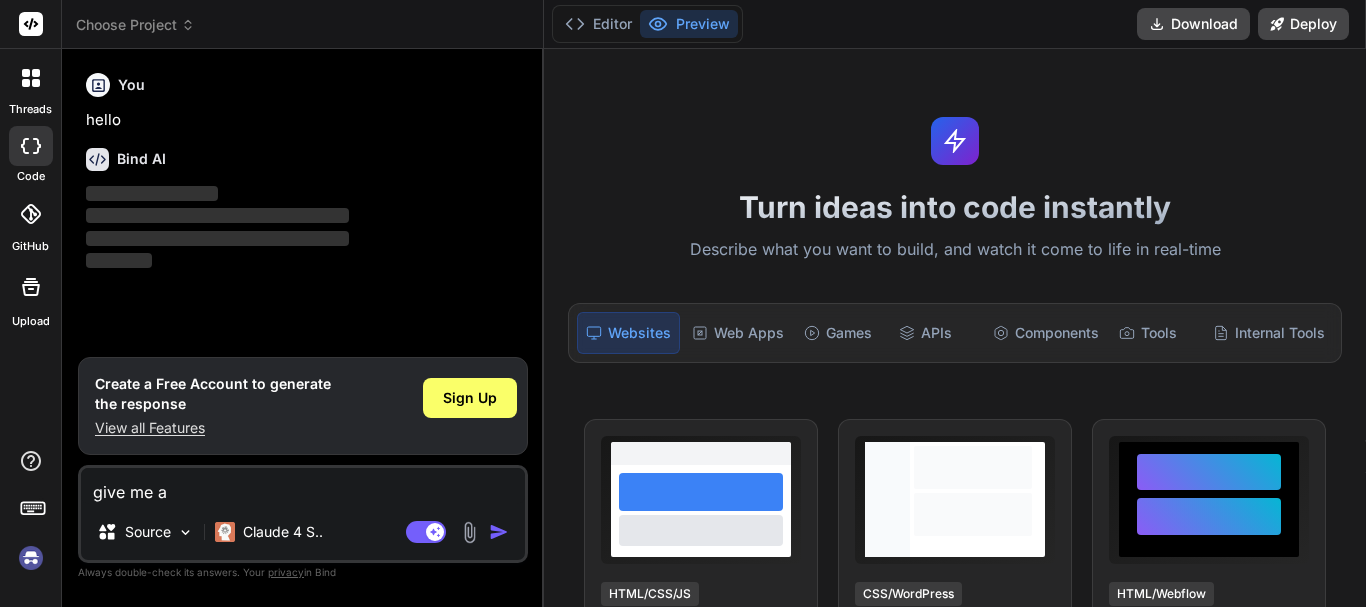 type on "give me a" 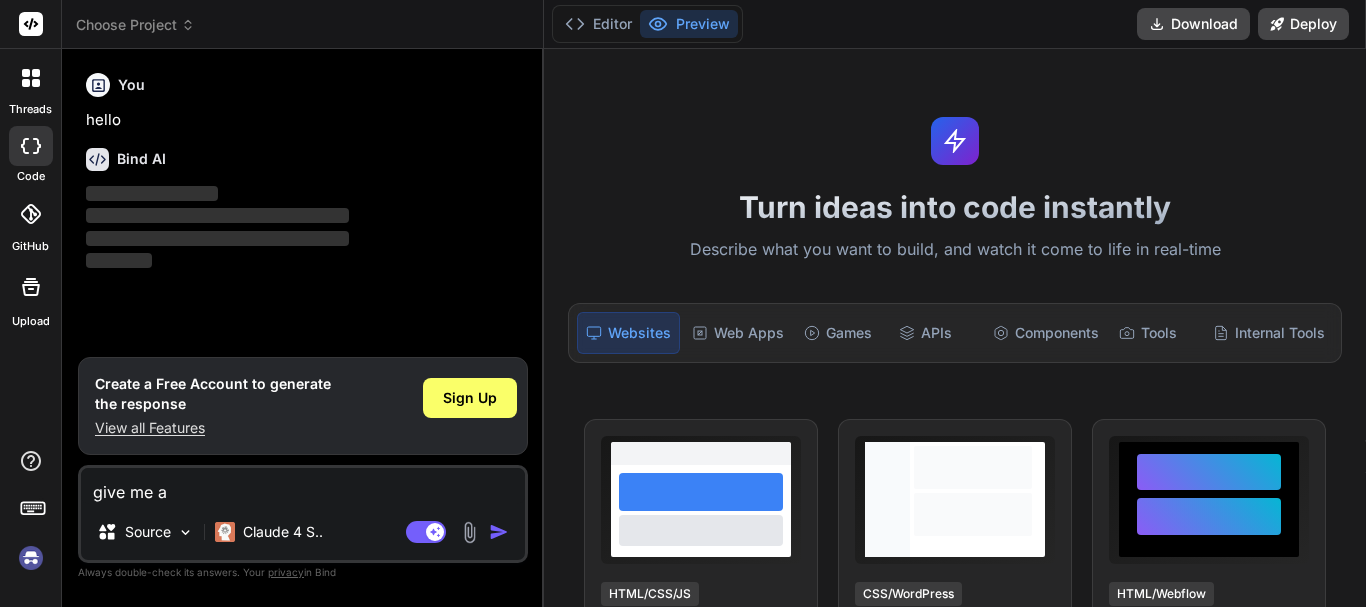type on "give me a d" 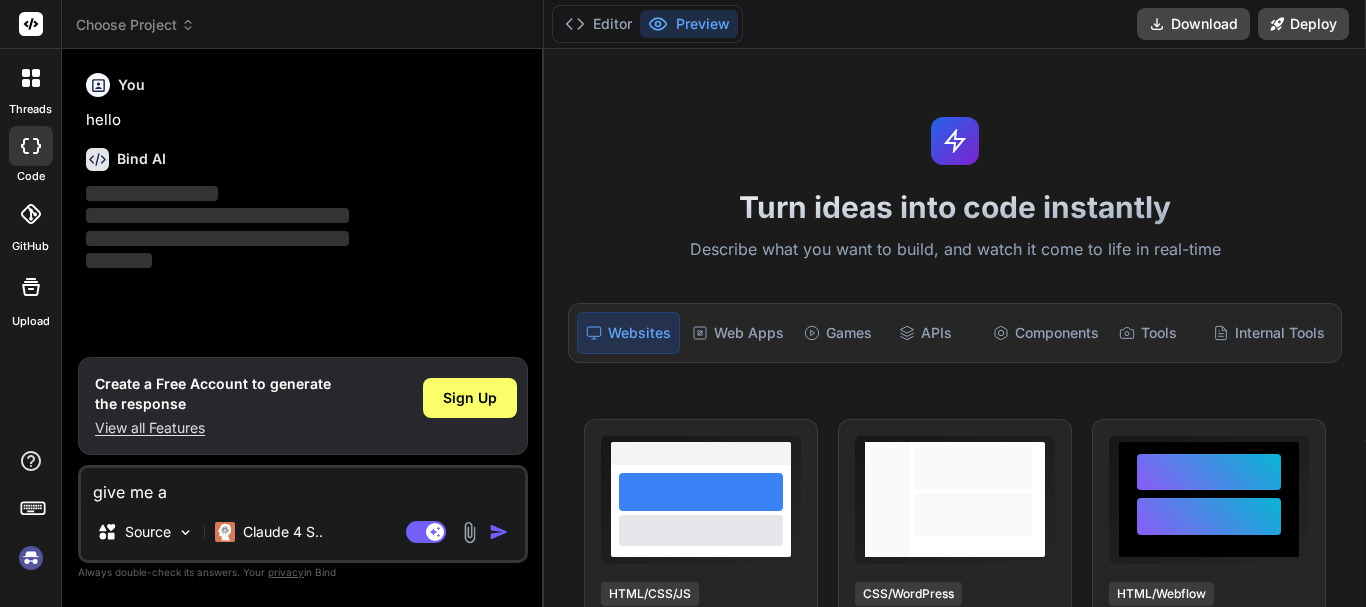 type on "x" 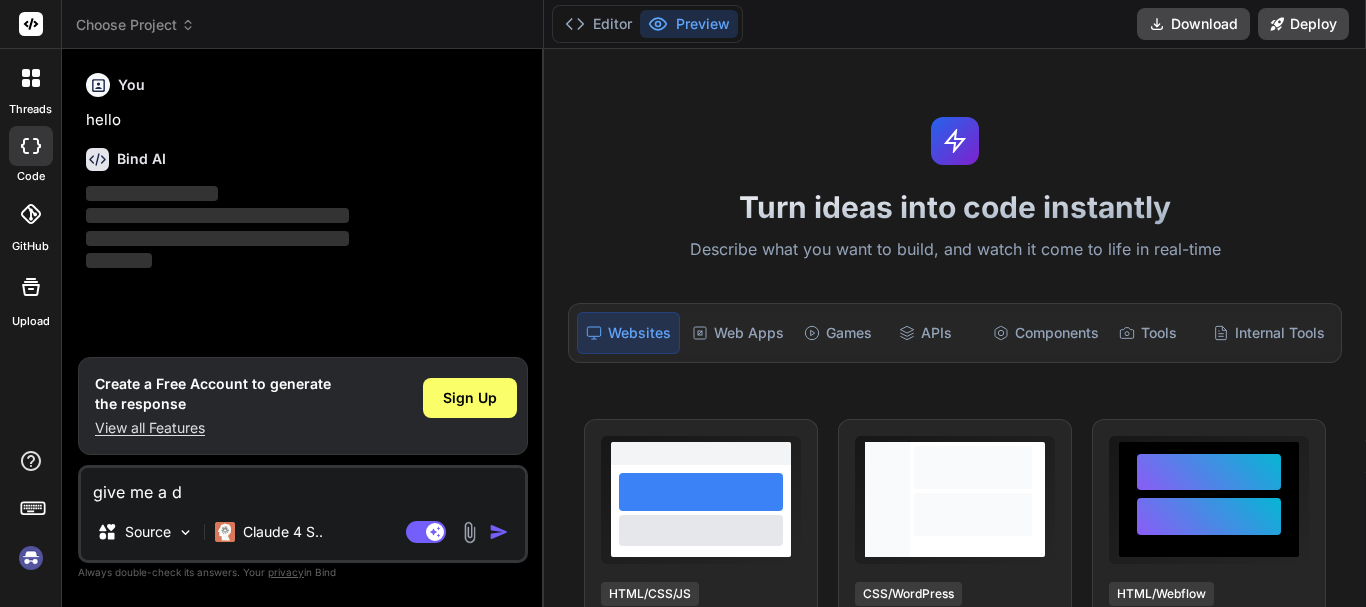 type on "give me a di" 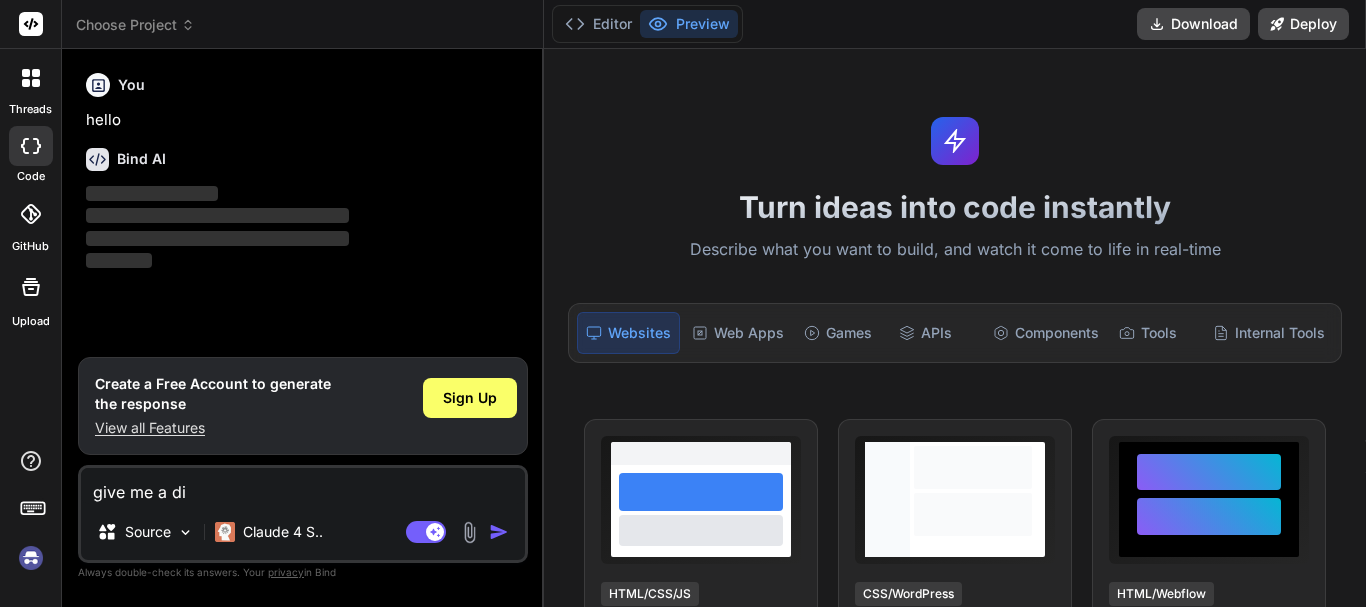 type on "give me a din" 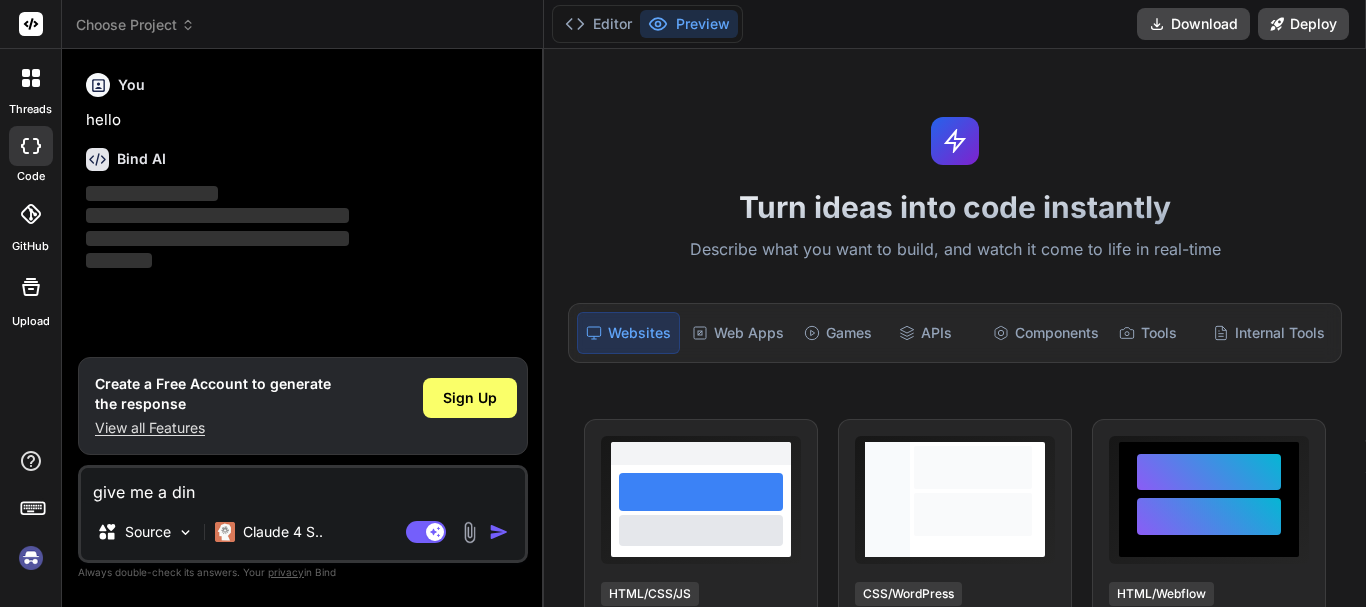 type on "give me a dind" 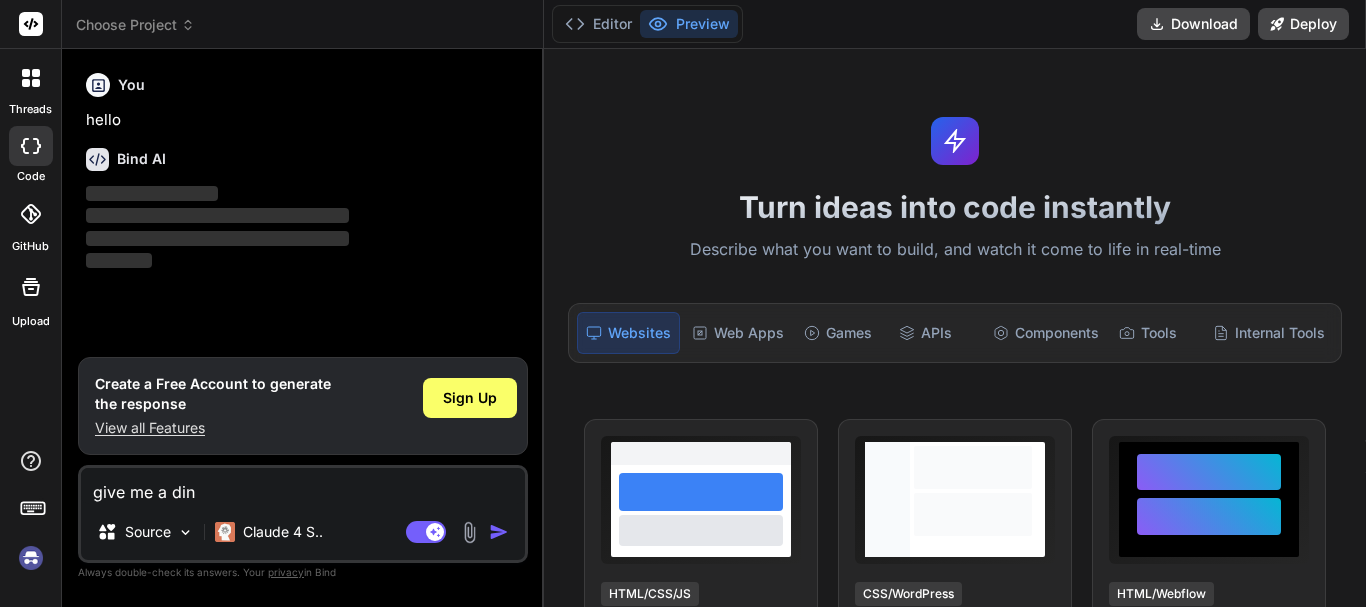 type on "x" 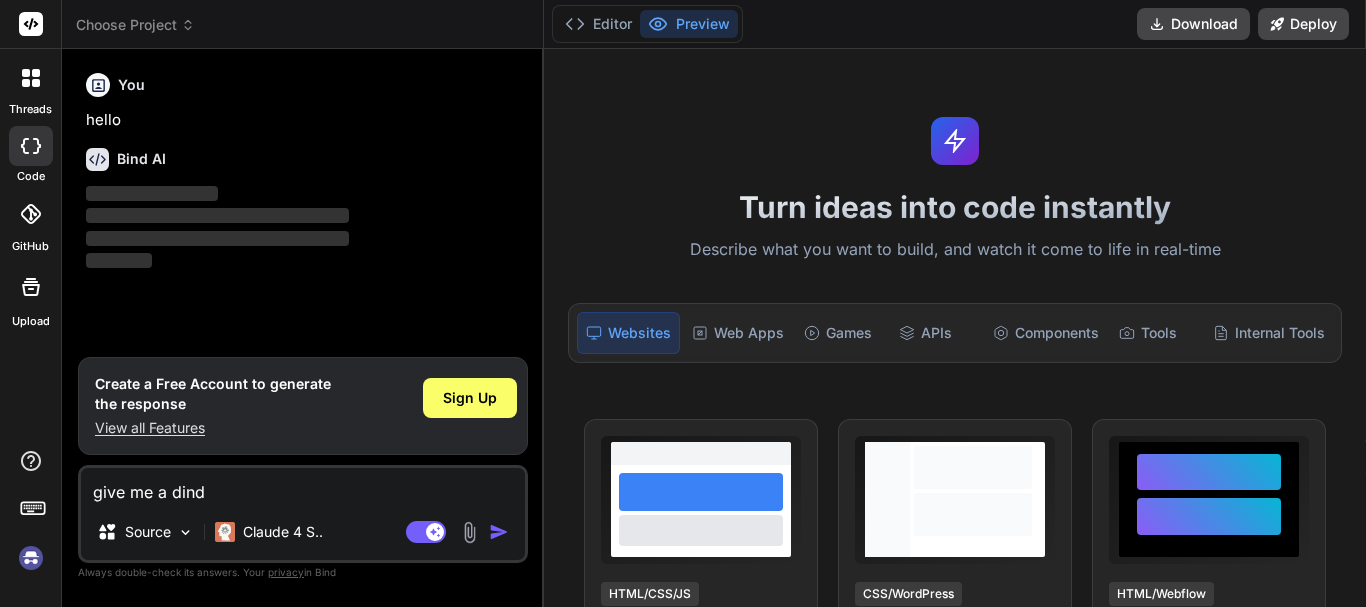 type on "give me a dind" 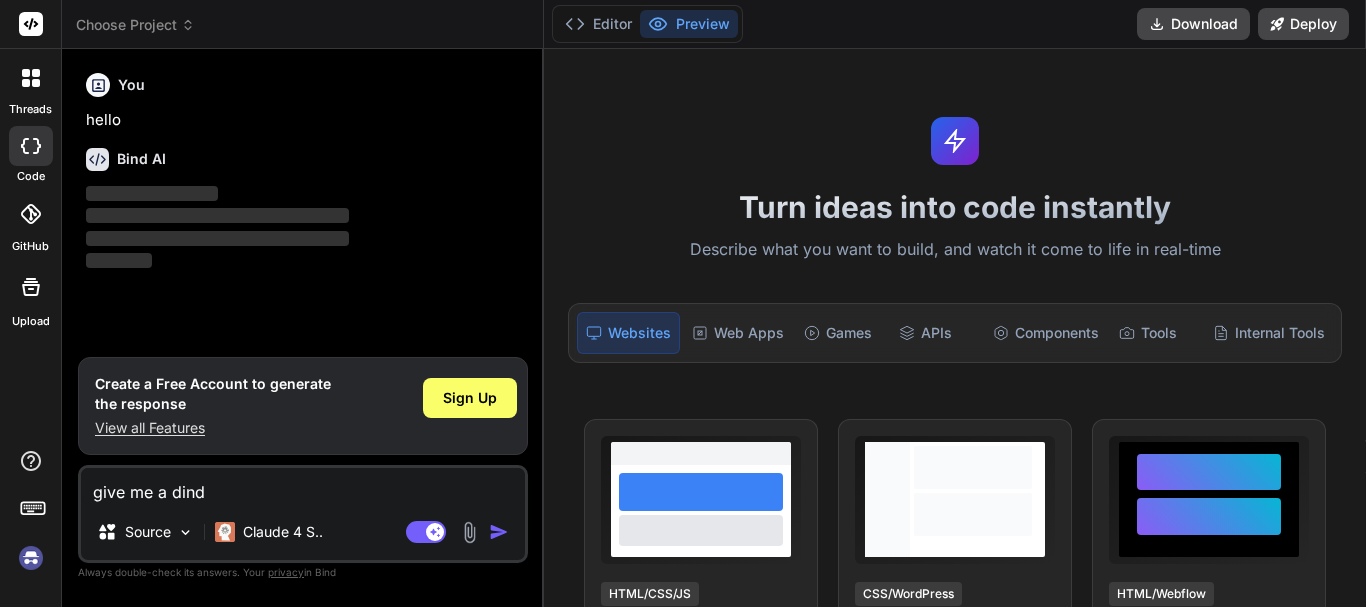 type on "x" 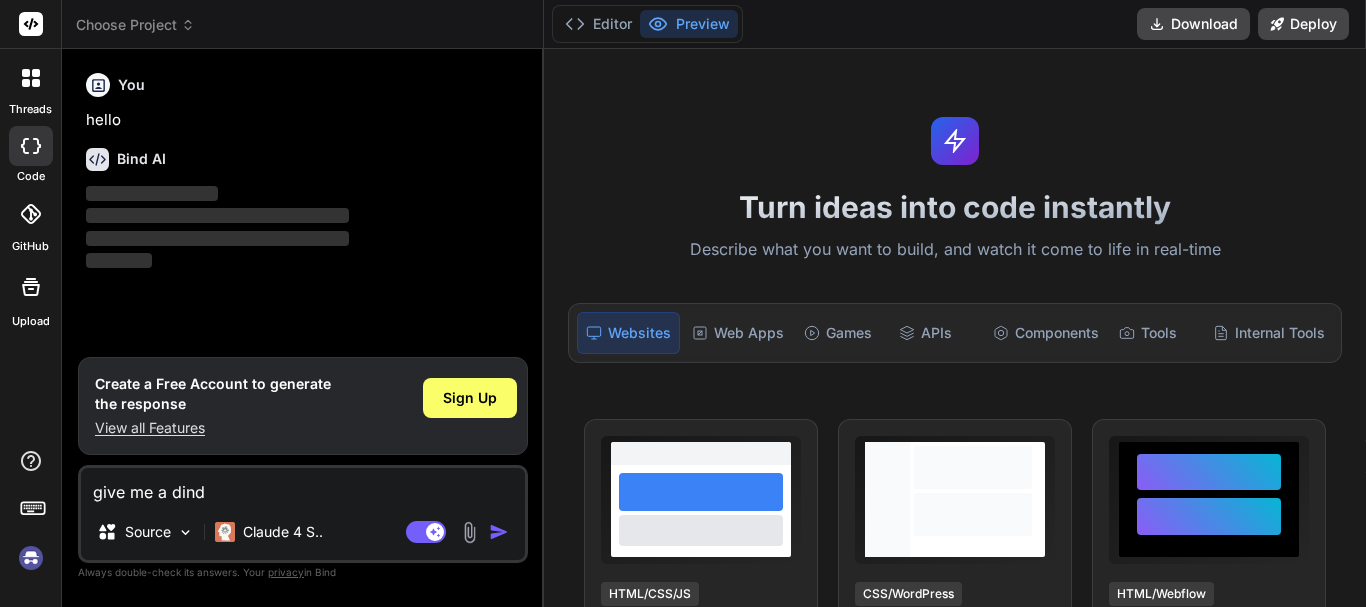type on "give me a dind" 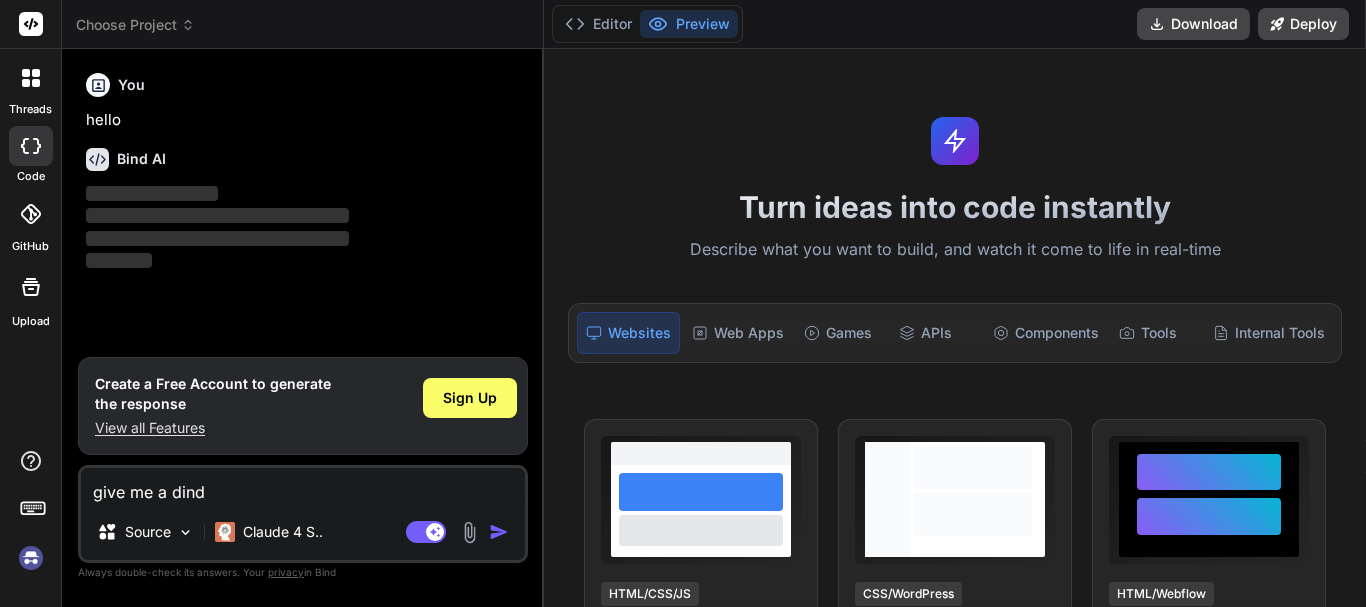 type on "x" 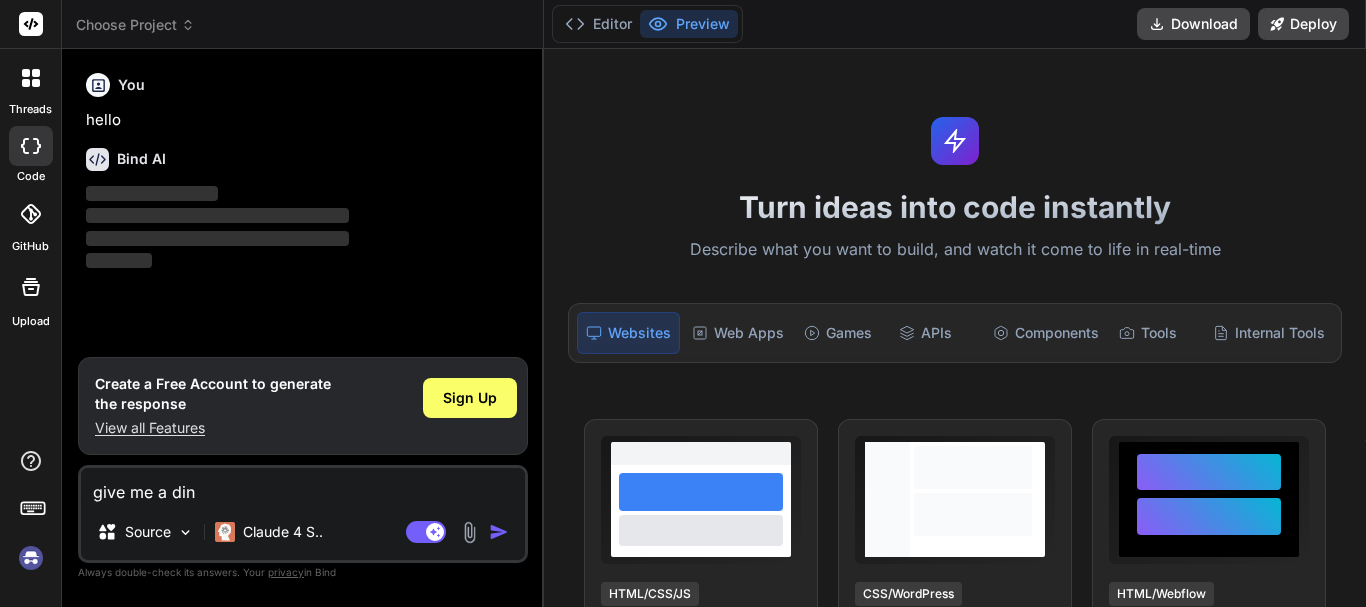 type on "give me a di" 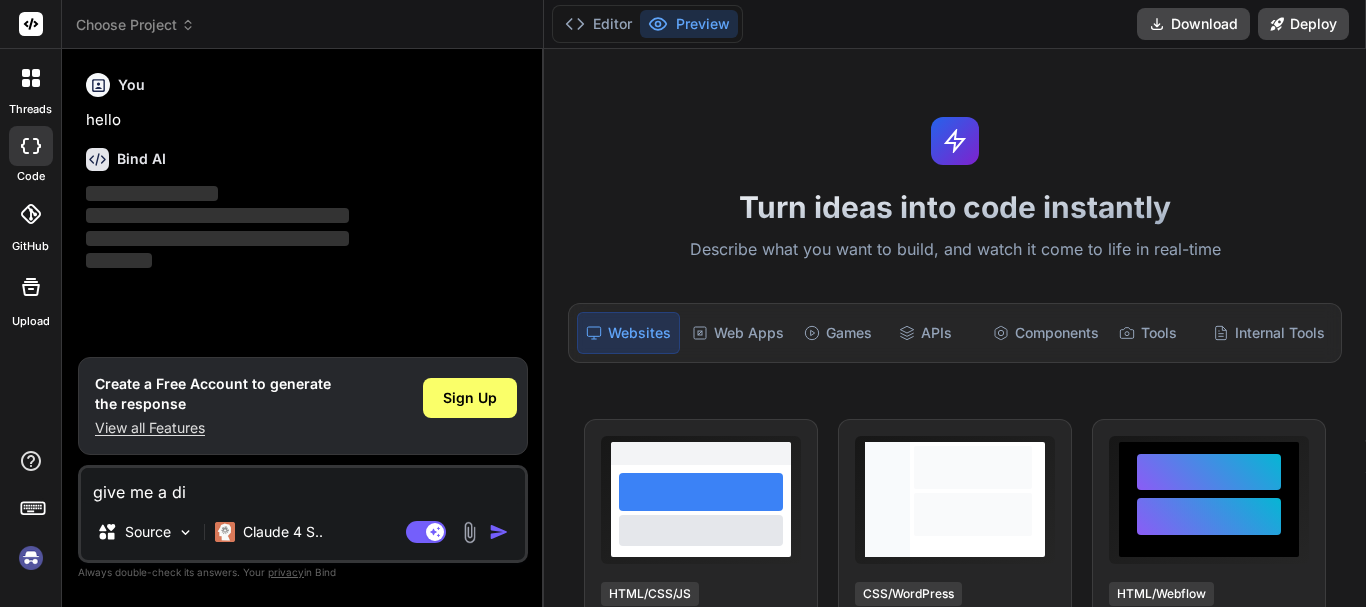 type on "give me a d" 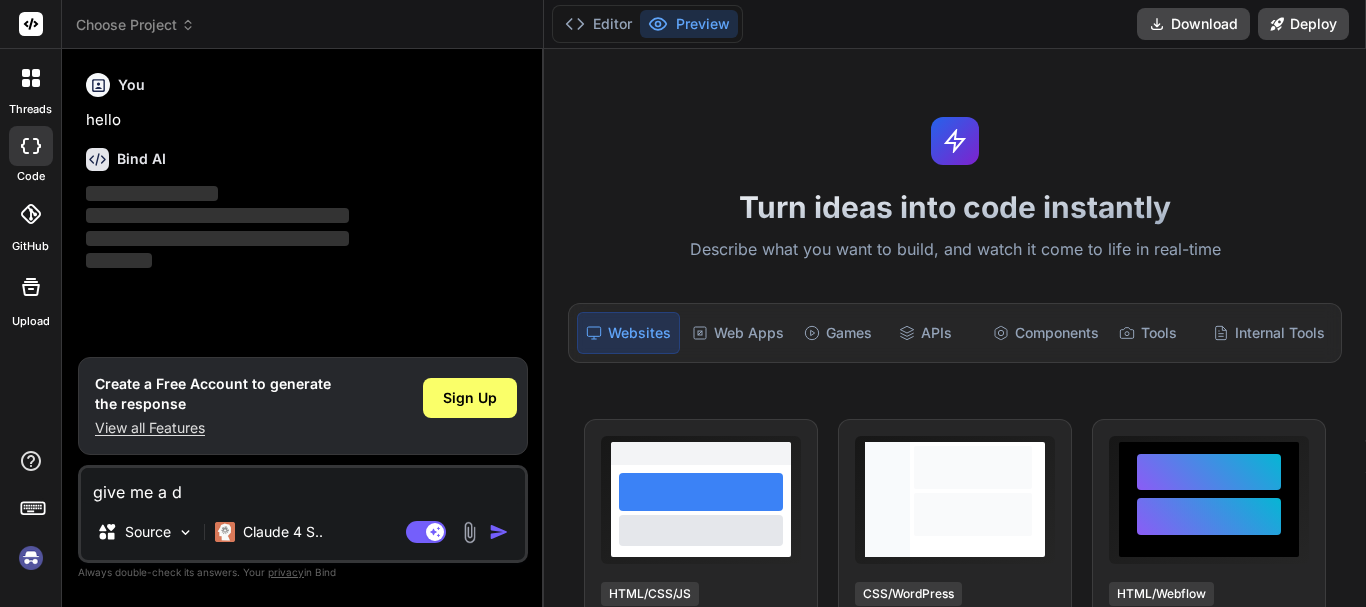 type on "give me a" 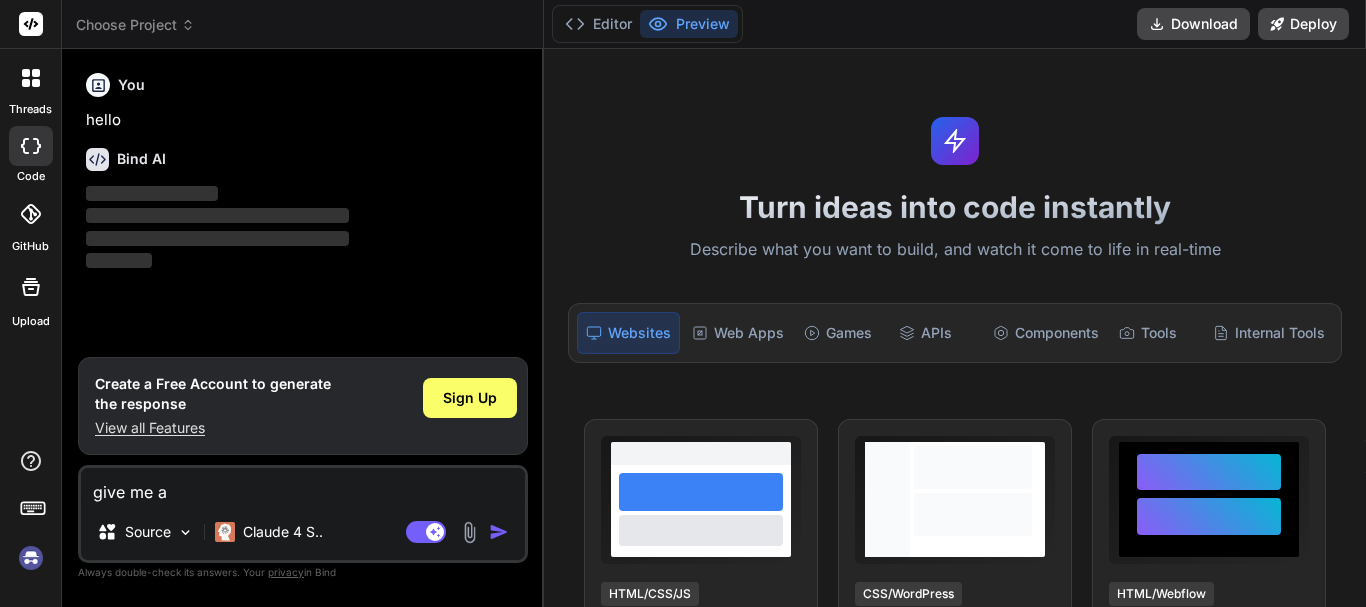 type on "x" 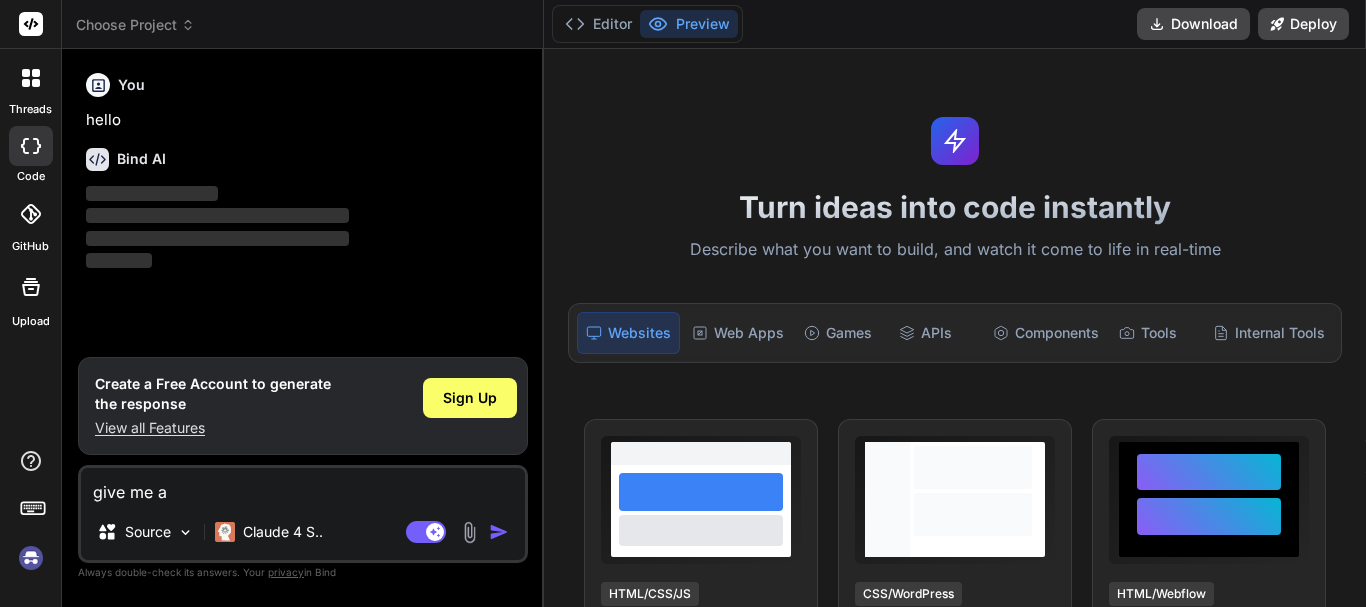 type on "give me a b" 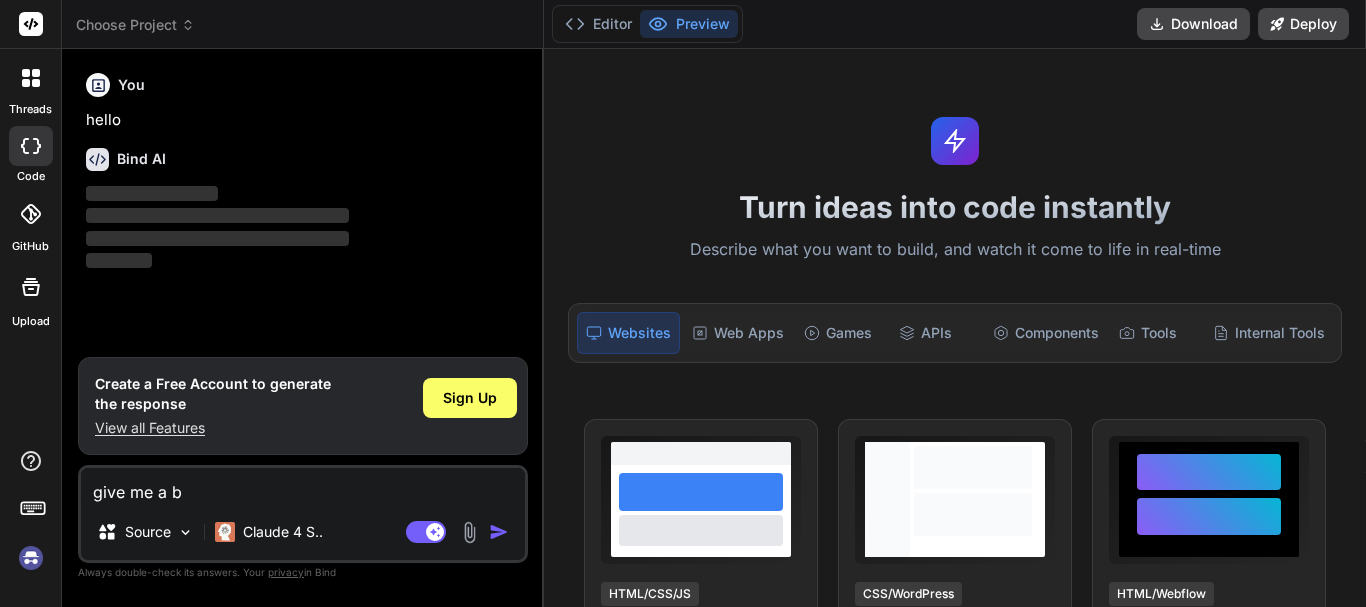 type on "give me a bi" 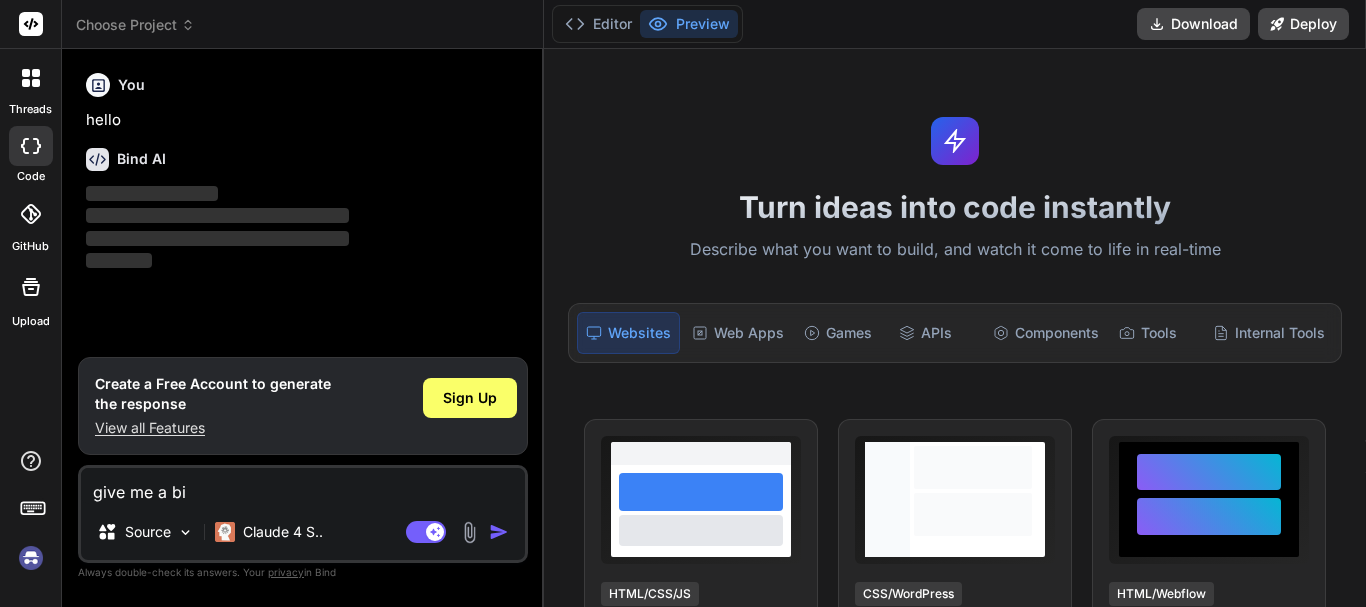 type on "give me a bin" 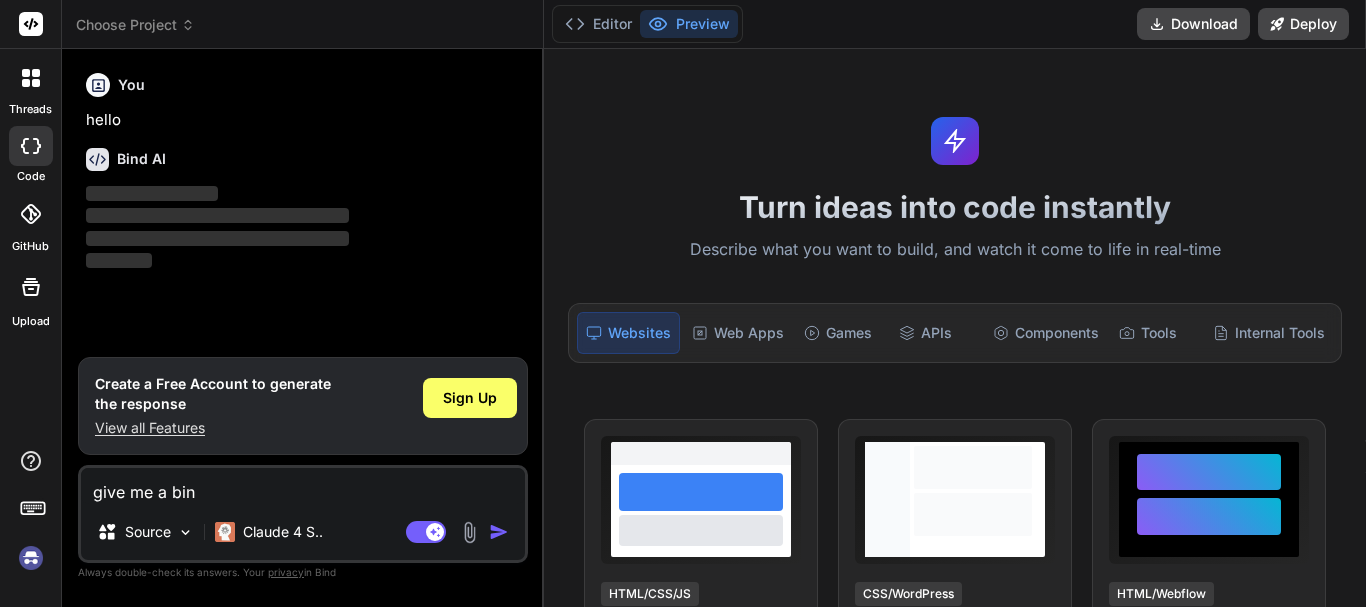 type on "give me a bind" 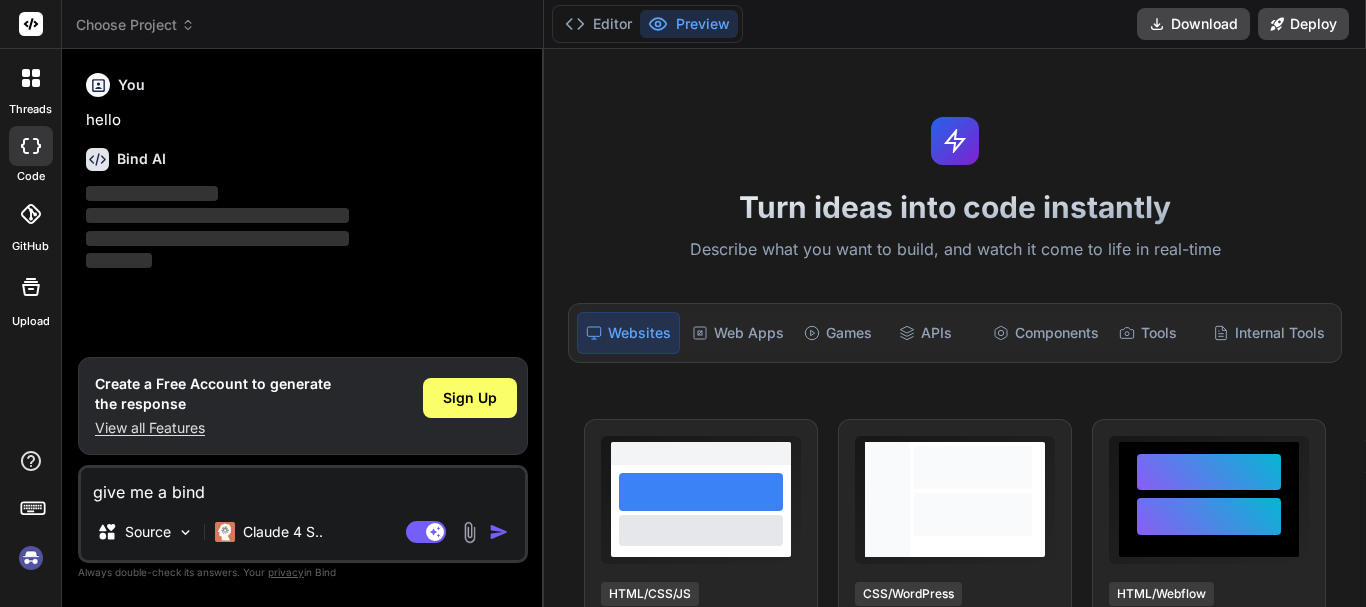 type on "x" 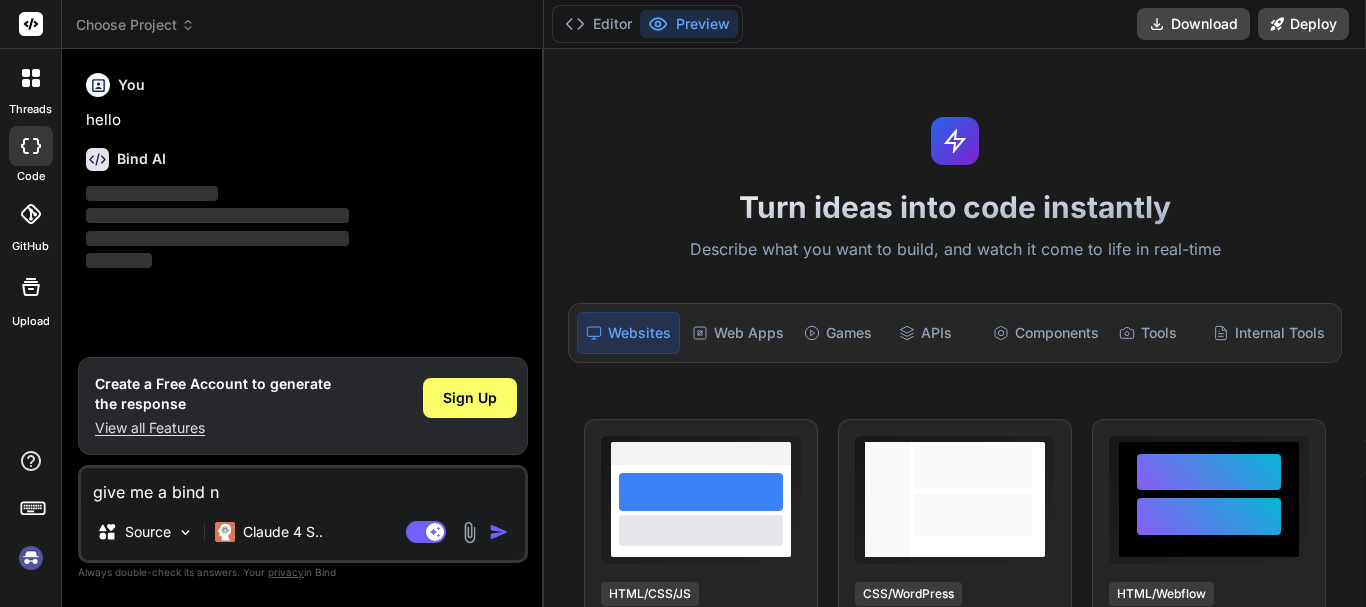 type on "give me a bind nu" 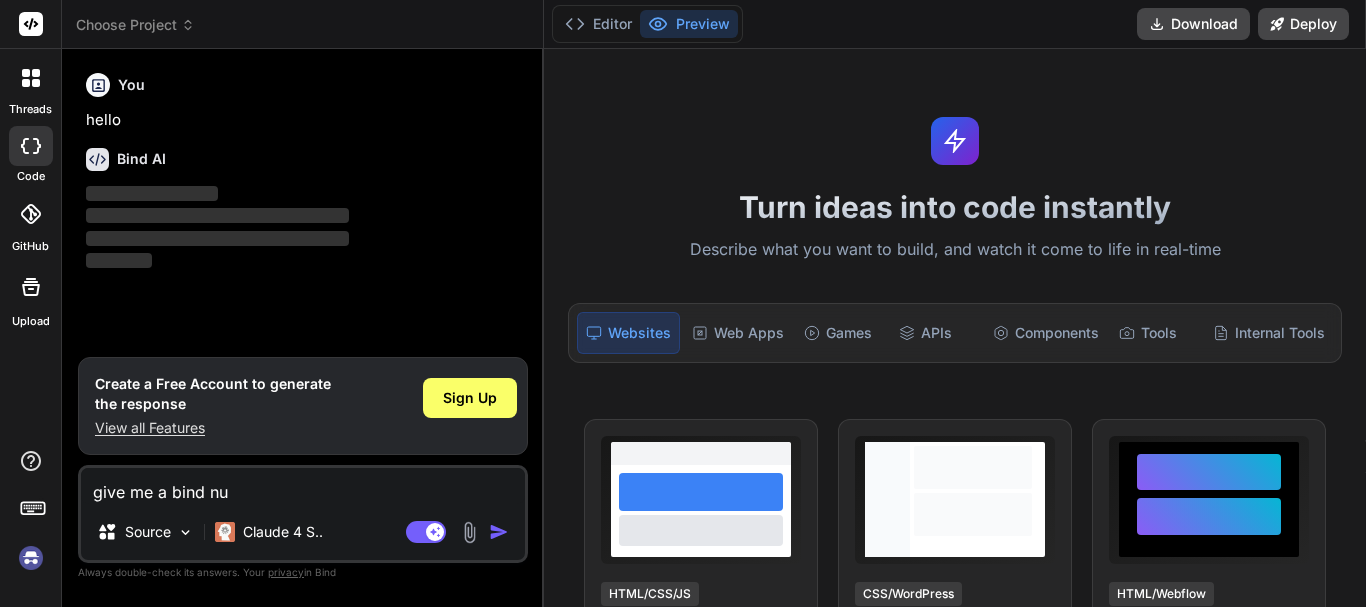type on "give me a bind num" 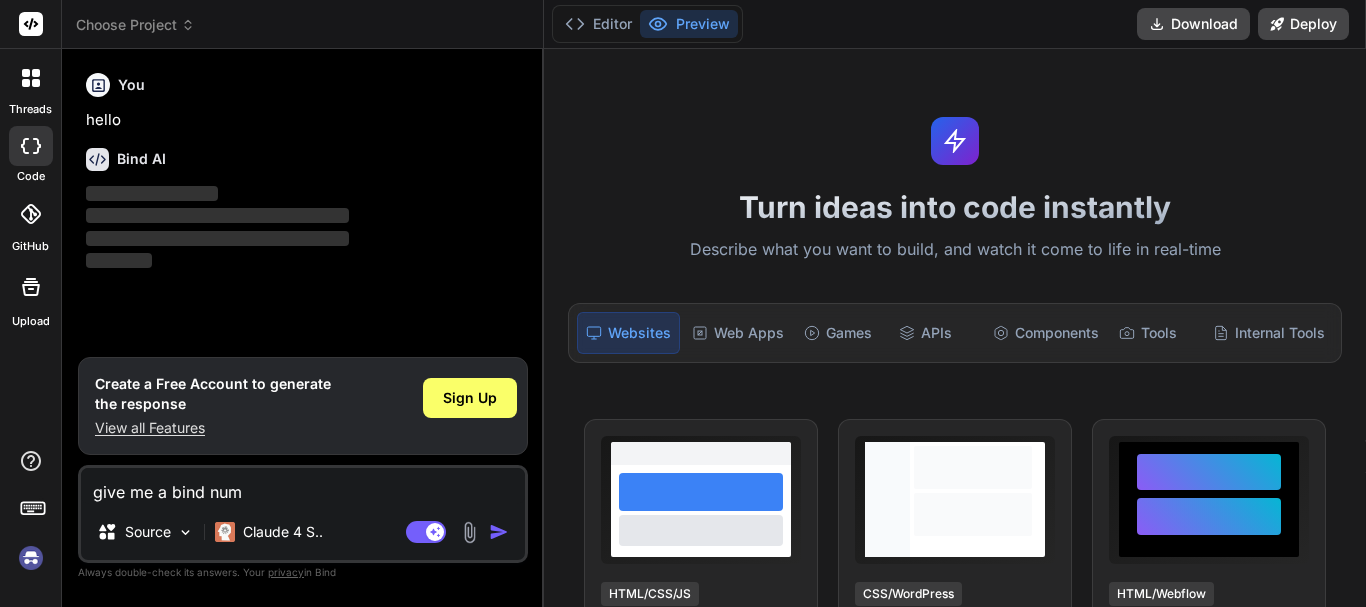 type on "x" 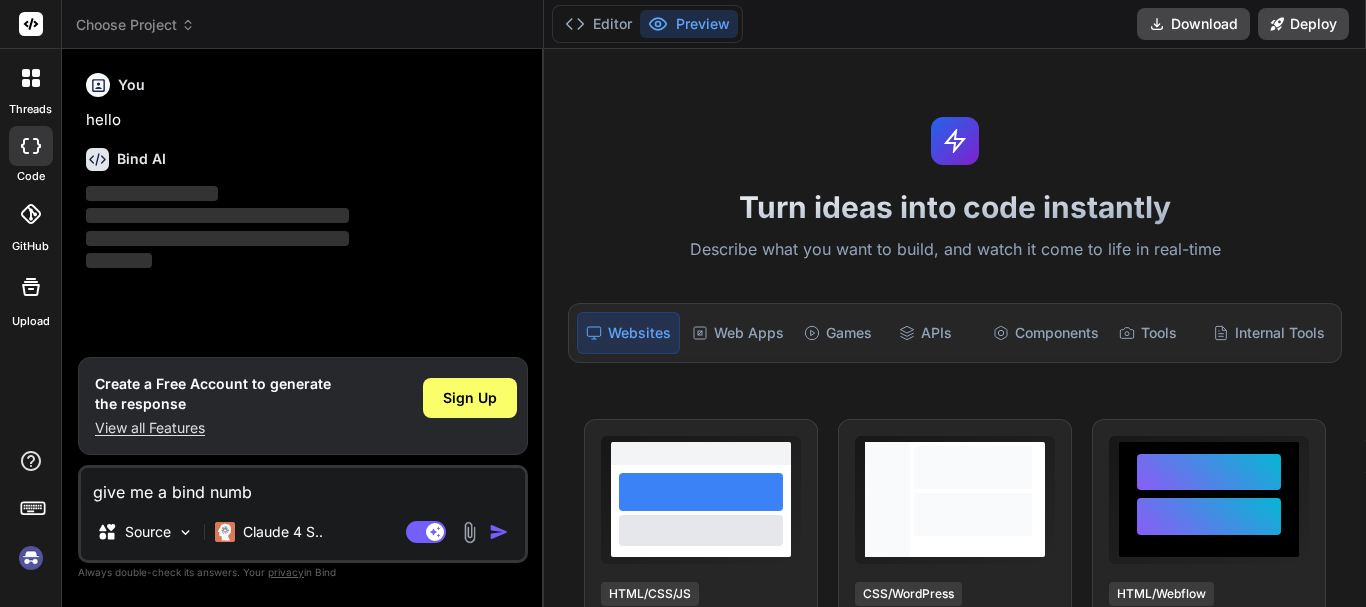 type on "x" 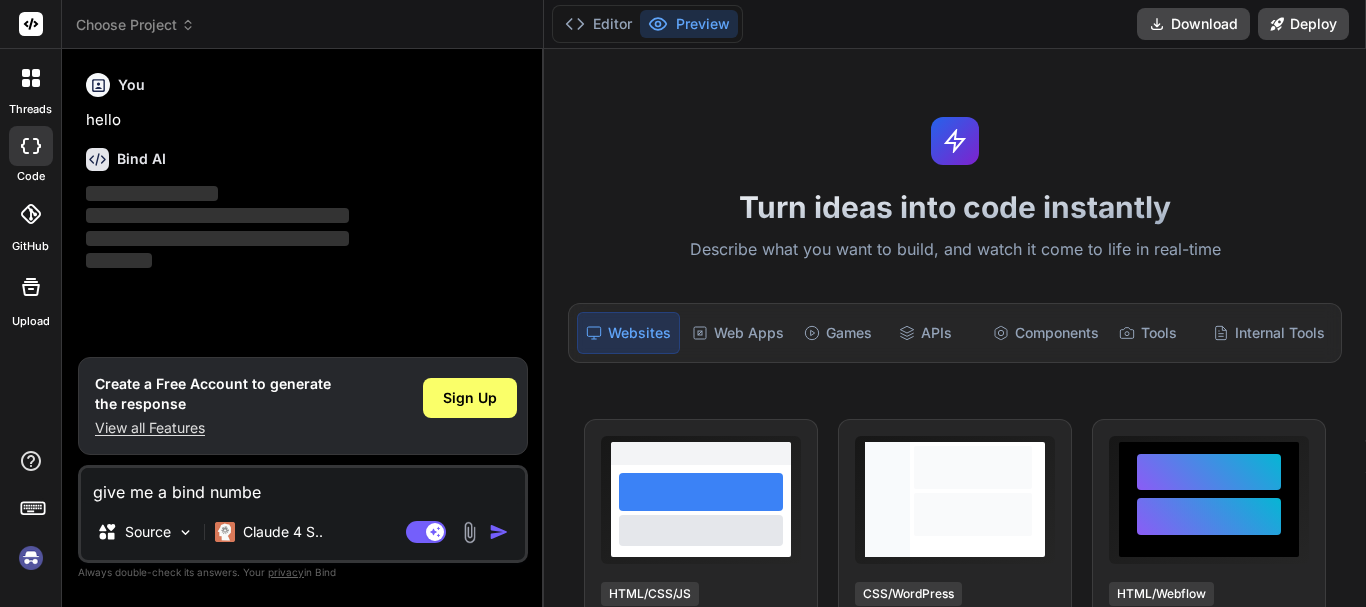 type on "give me a bind number" 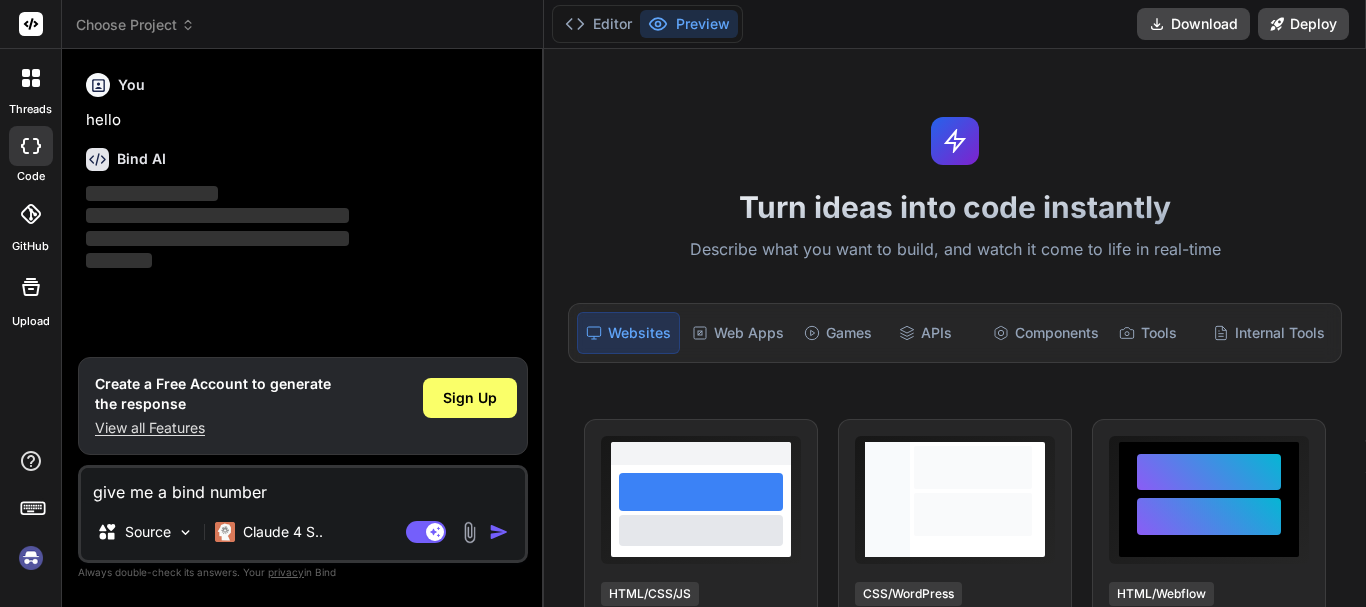 type on "x" 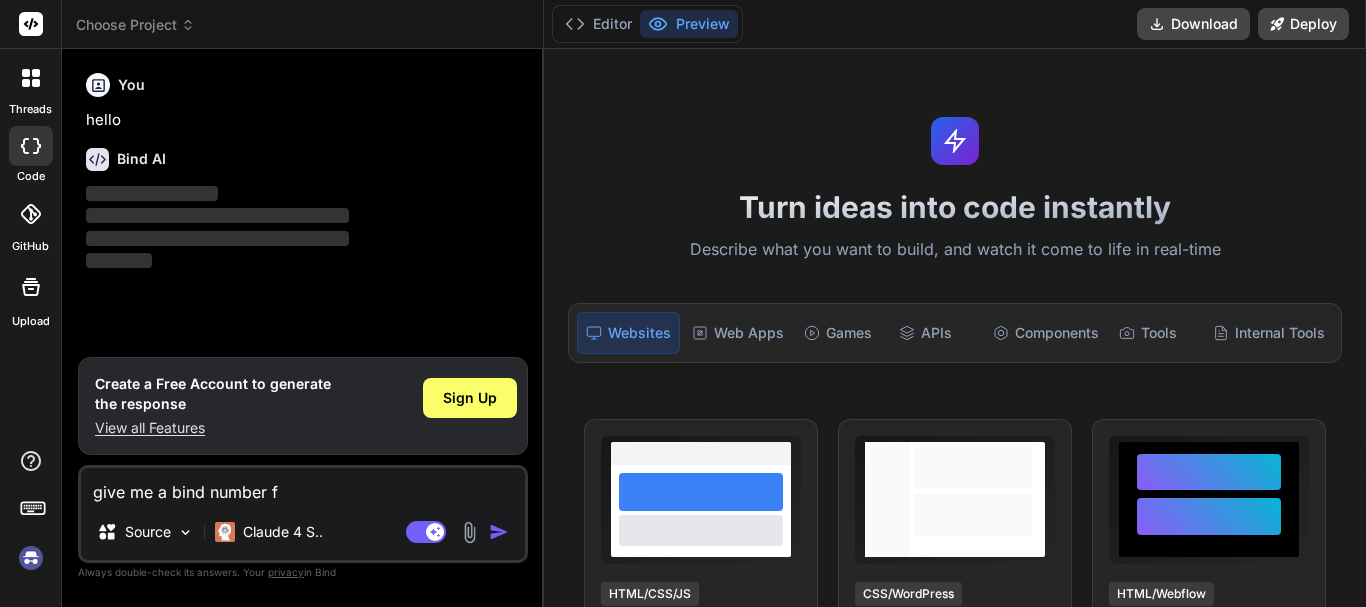type on "give me a bind number fo" 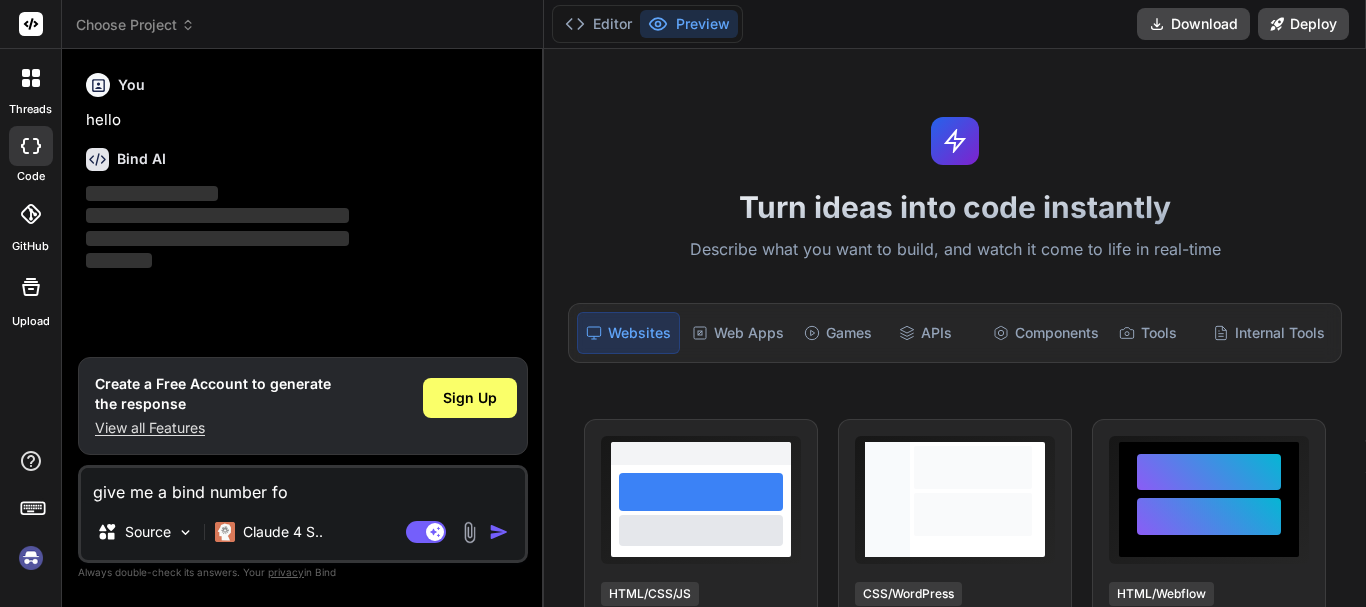 type on "give me a bind number for" 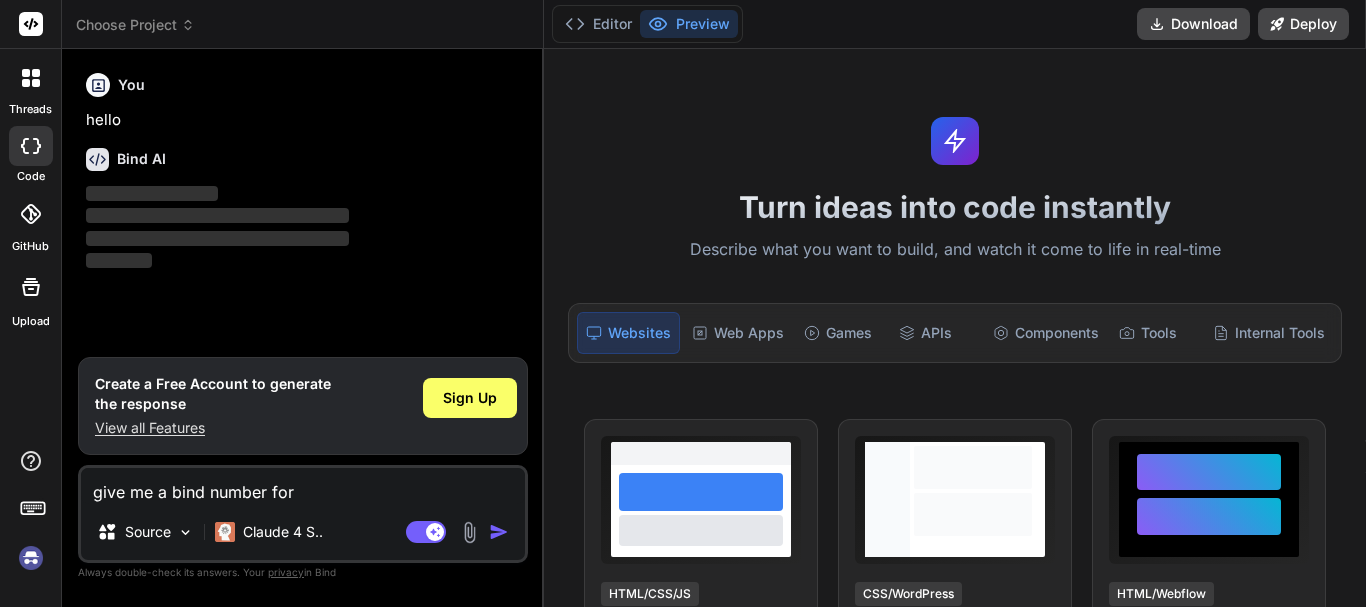type on "give me a bind number for" 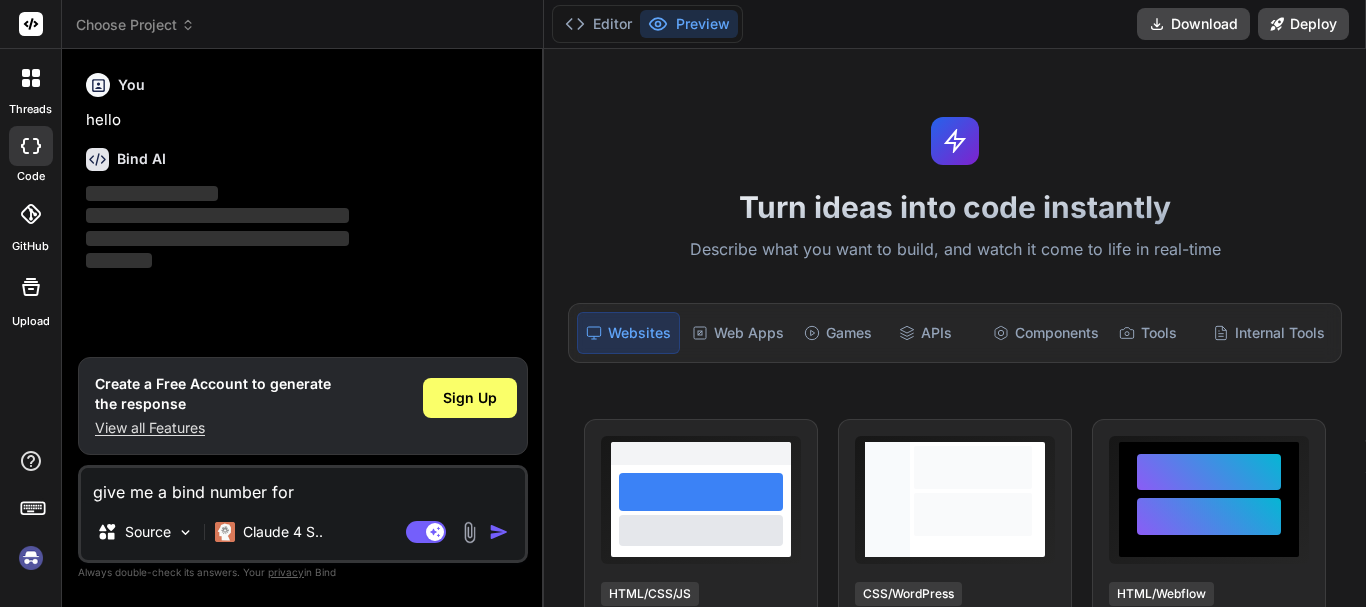 type on "give me a bind number for" 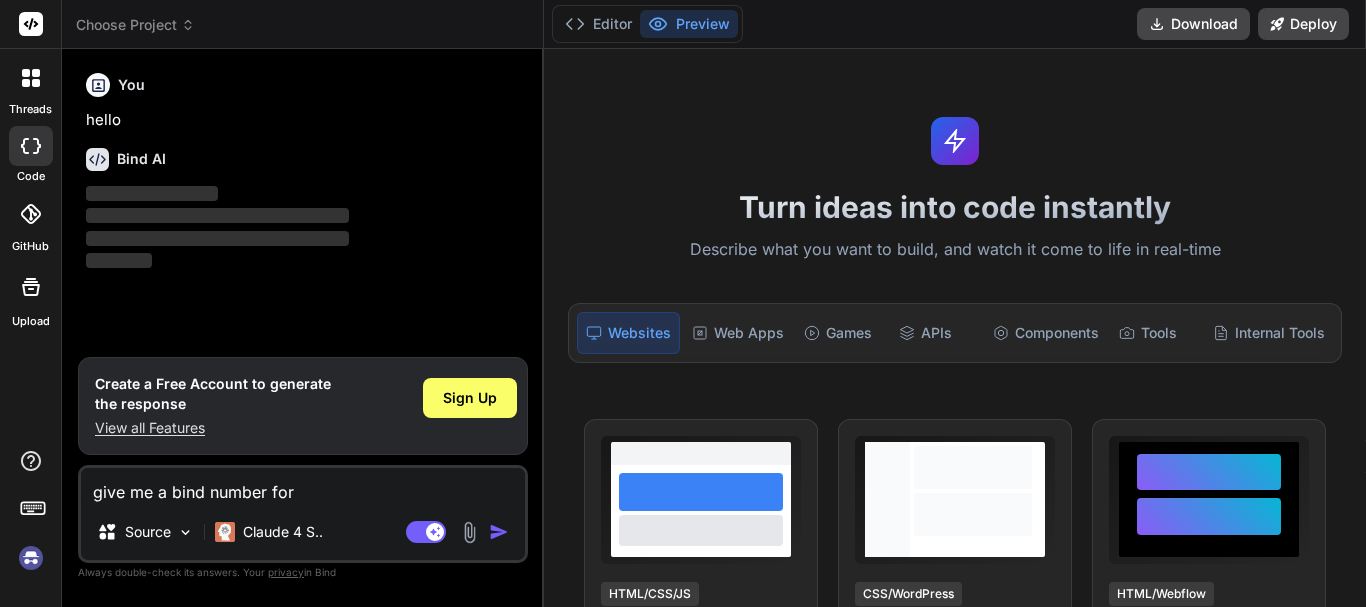 type on "x" 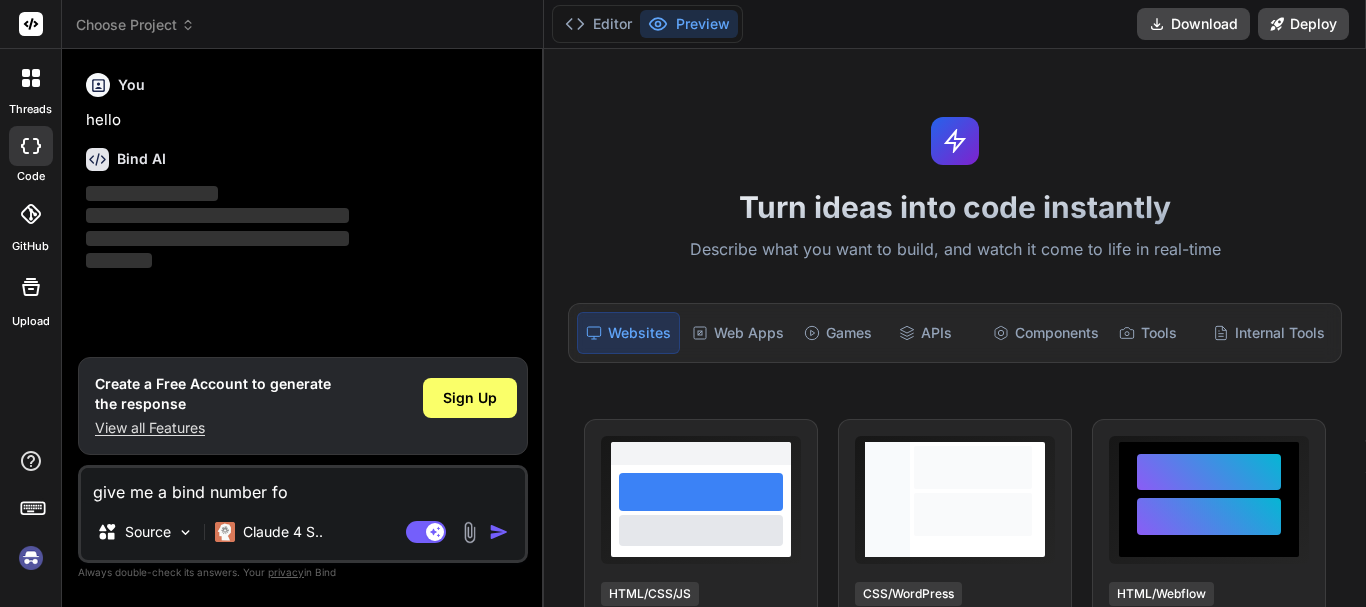 type on "give me a bind number f" 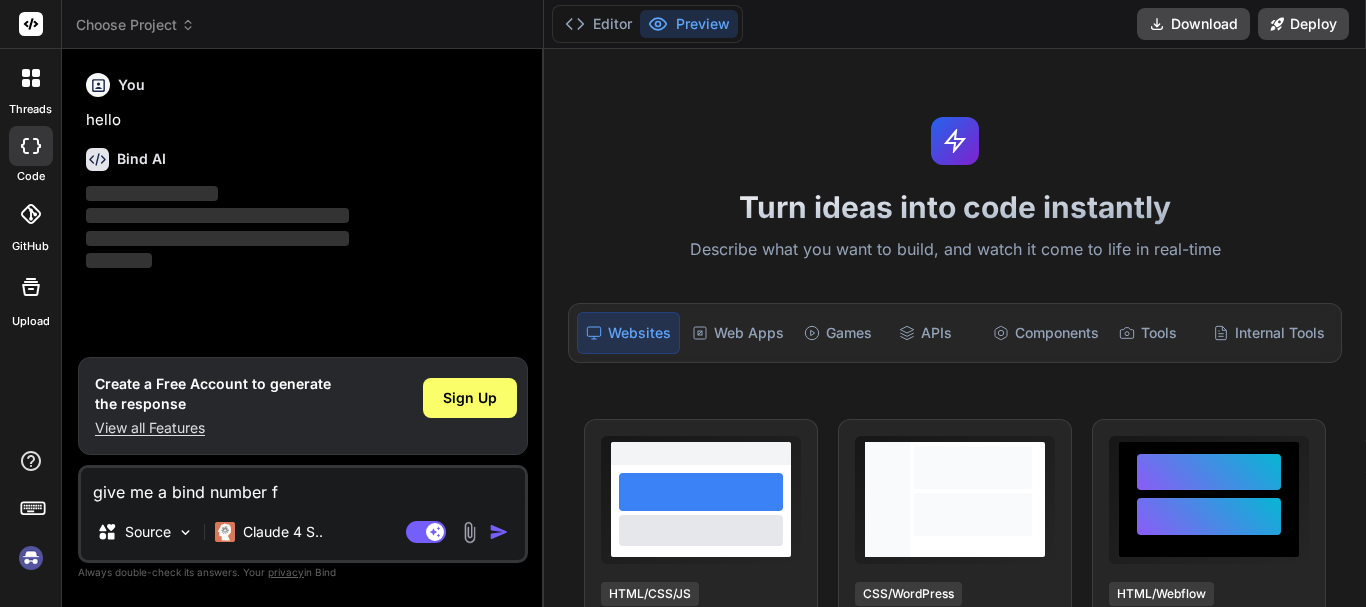 type on "give me a bind number" 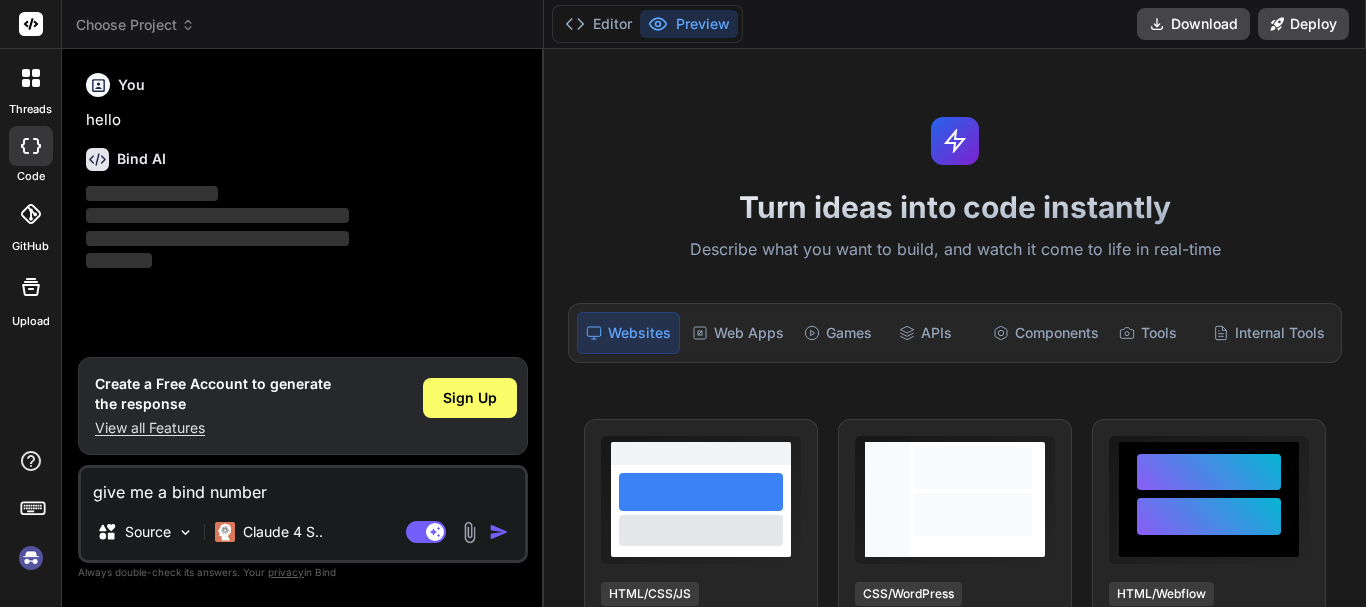 type on "x" 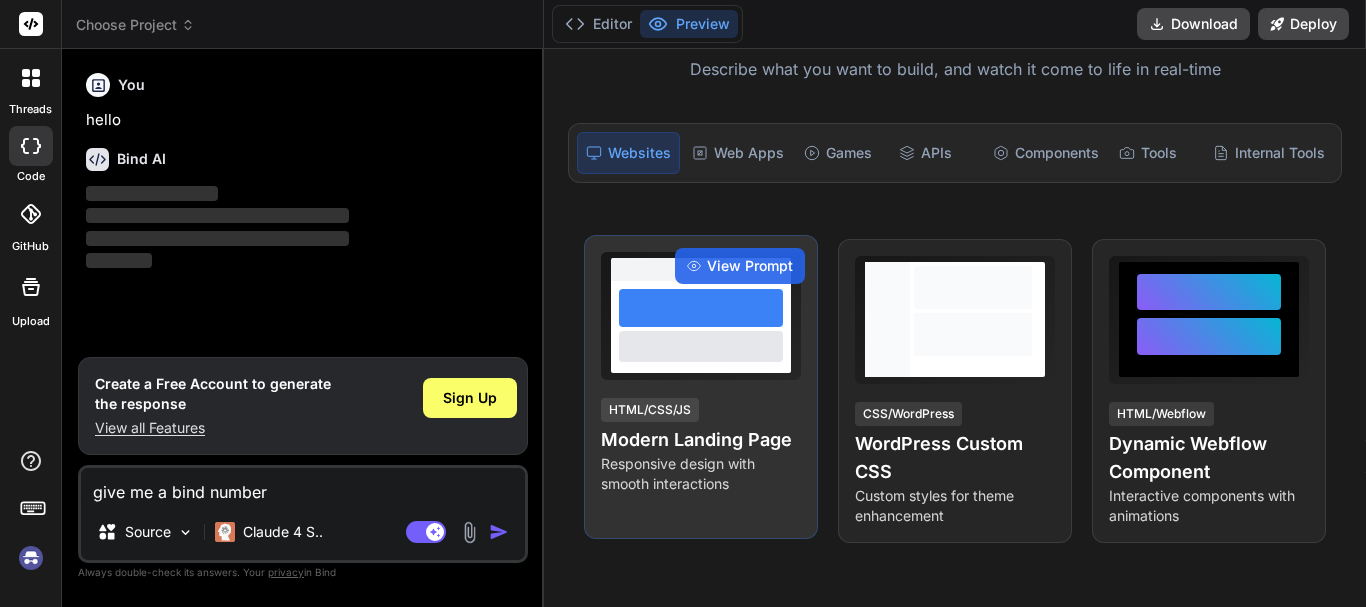 scroll, scrollTop: 300, scrollLeft: 0, axis: vertical 